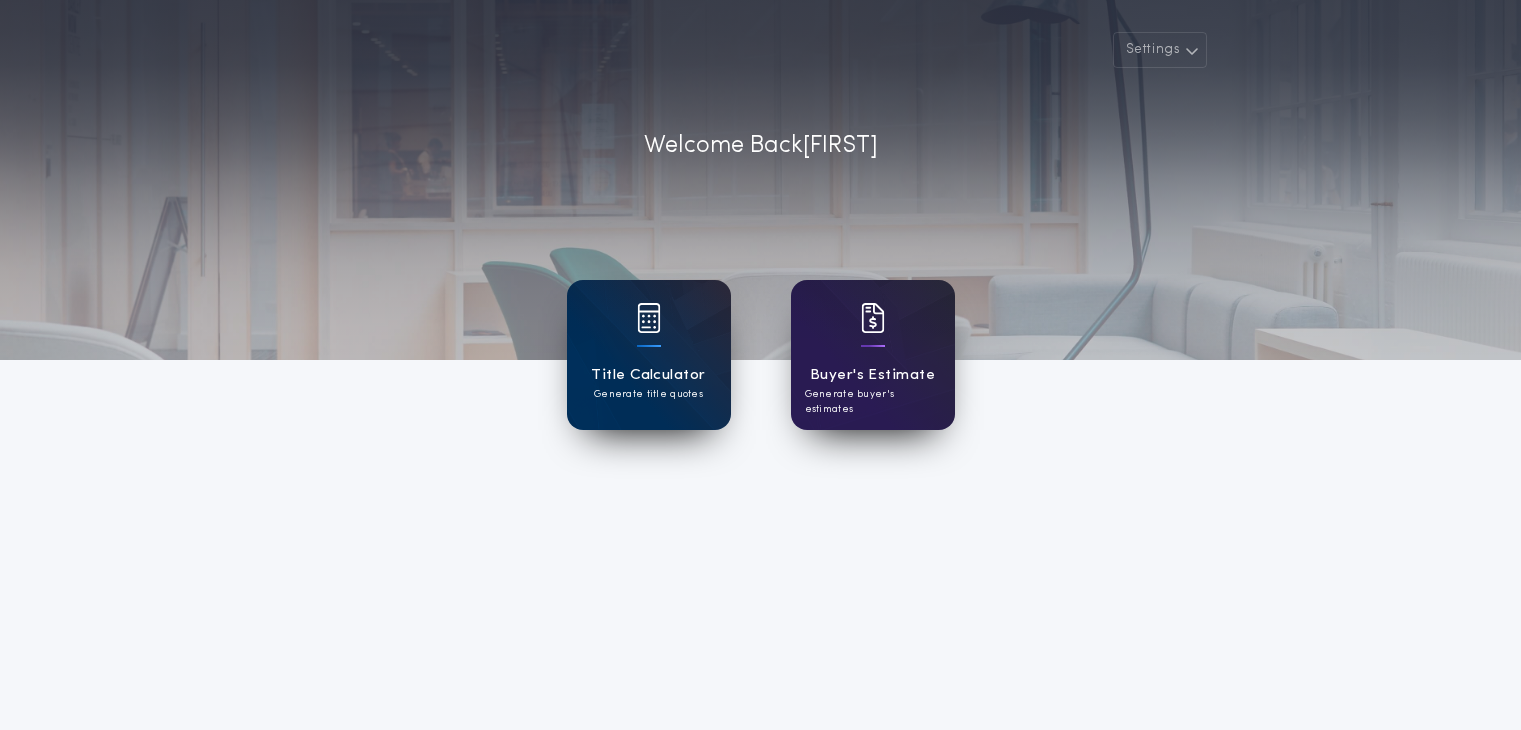 scroll, scrollTop: 0, scrollLeft: 0, axis: both 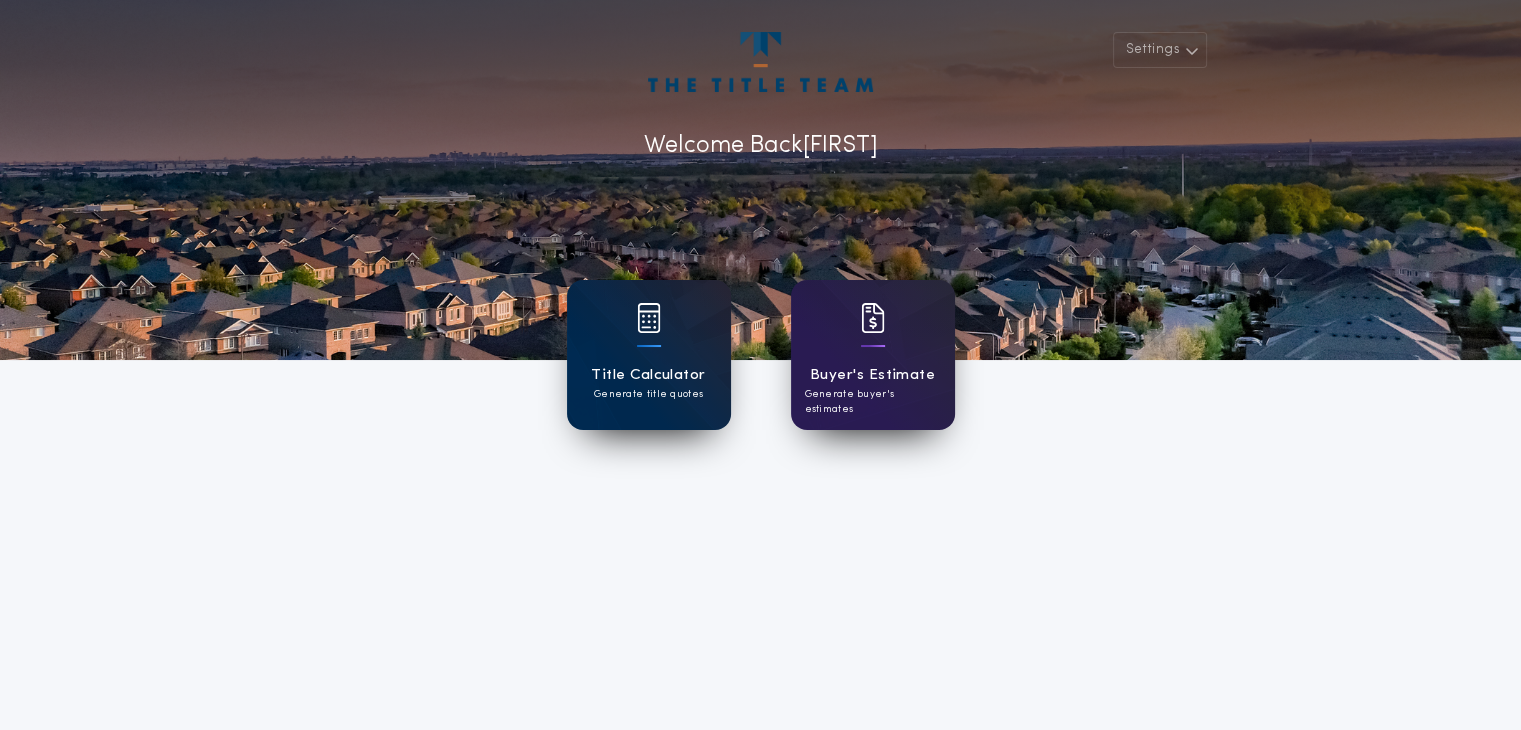 click on "Title Calculator" at bounding box center (648, 375) 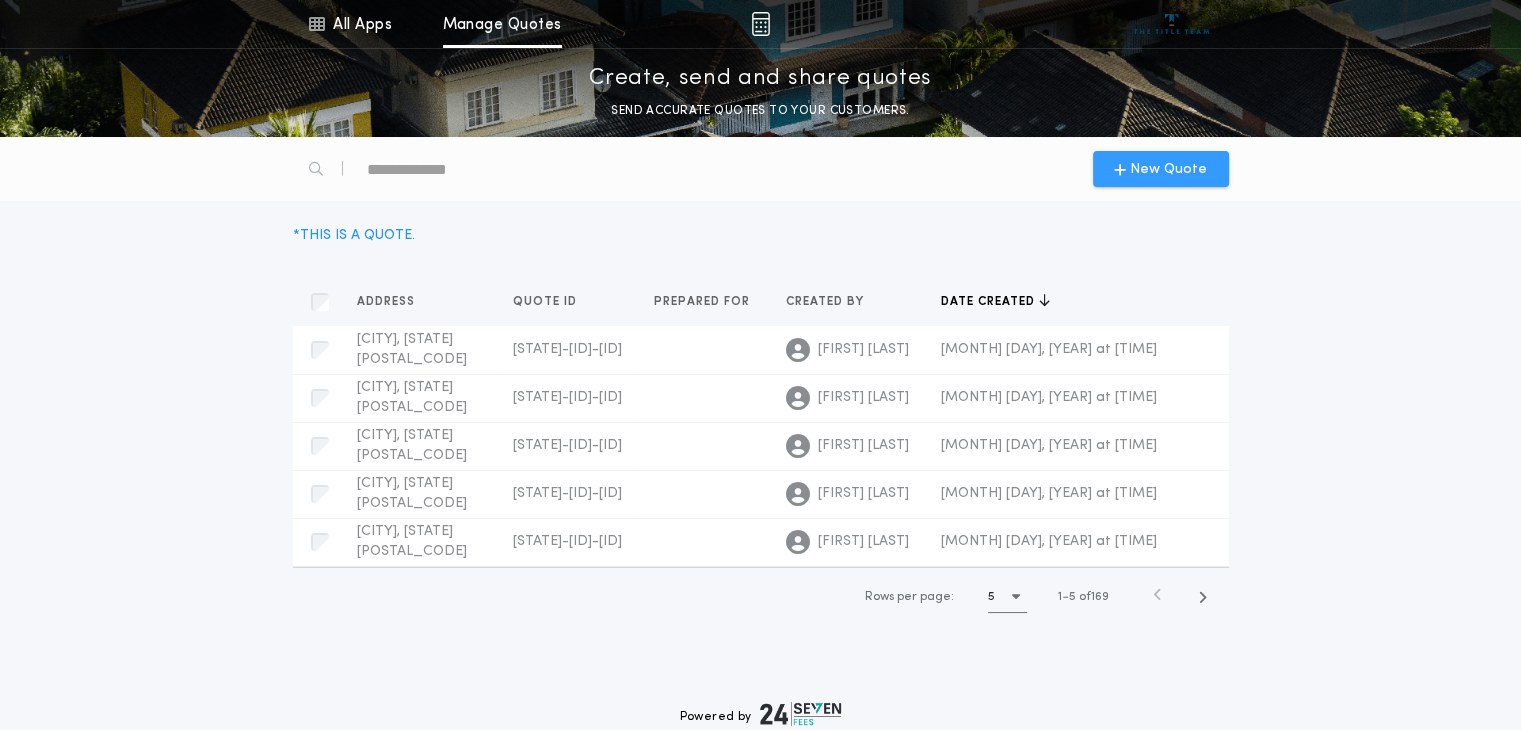 click on "New Quote" at bounding box center [1168, 169] 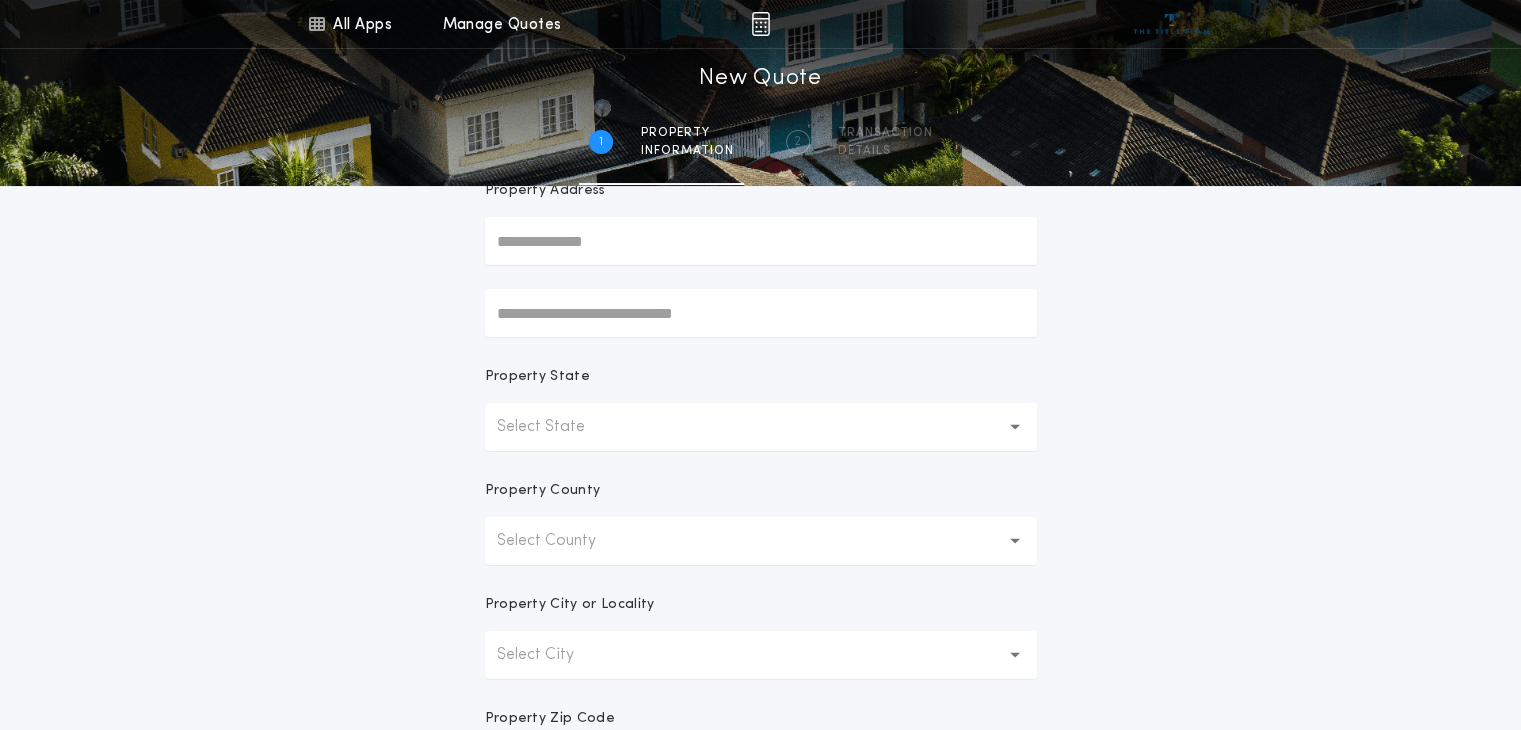 scroll, scrollTop: 200, scrollLeft: 0, axis: vertical 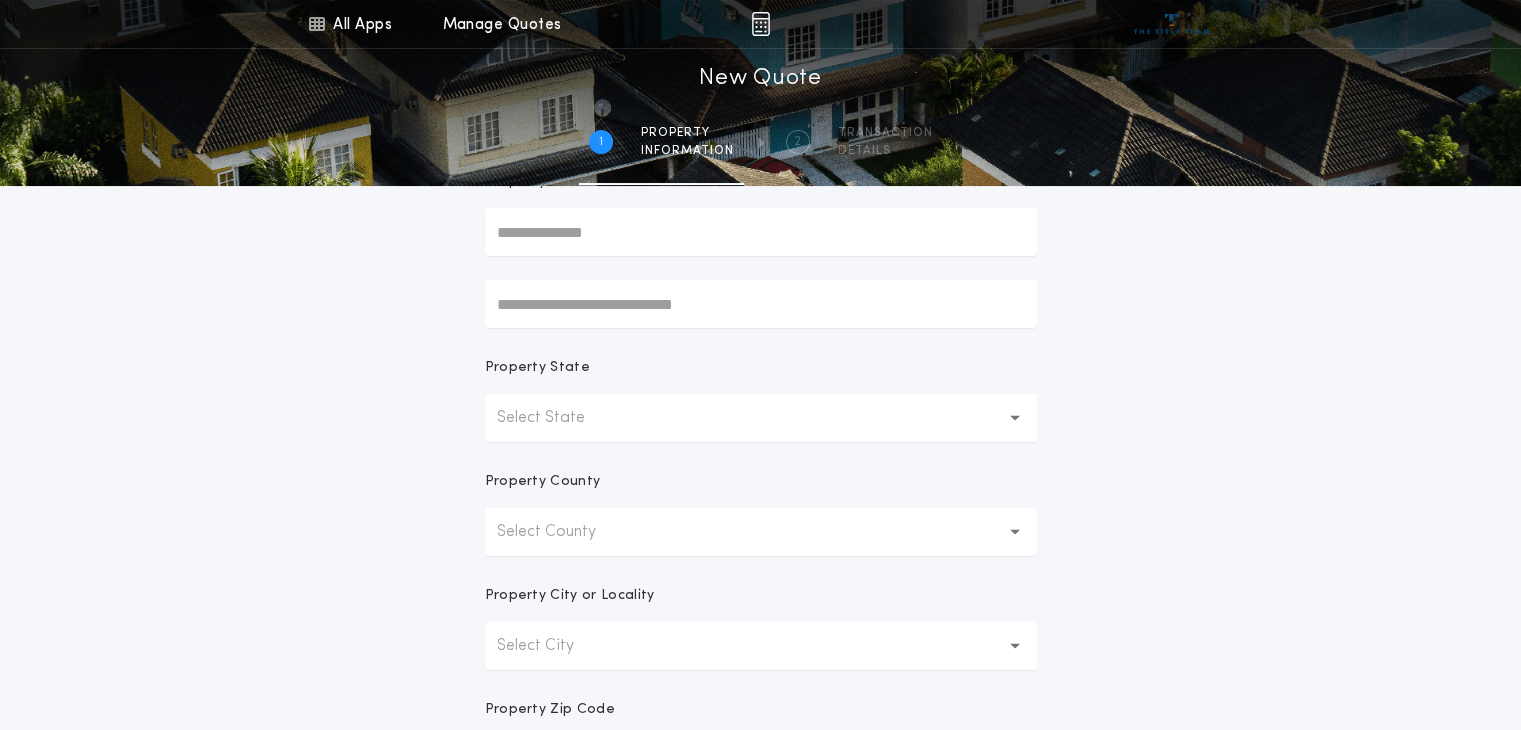 click on "Select State" at bounding box center [557, 418] 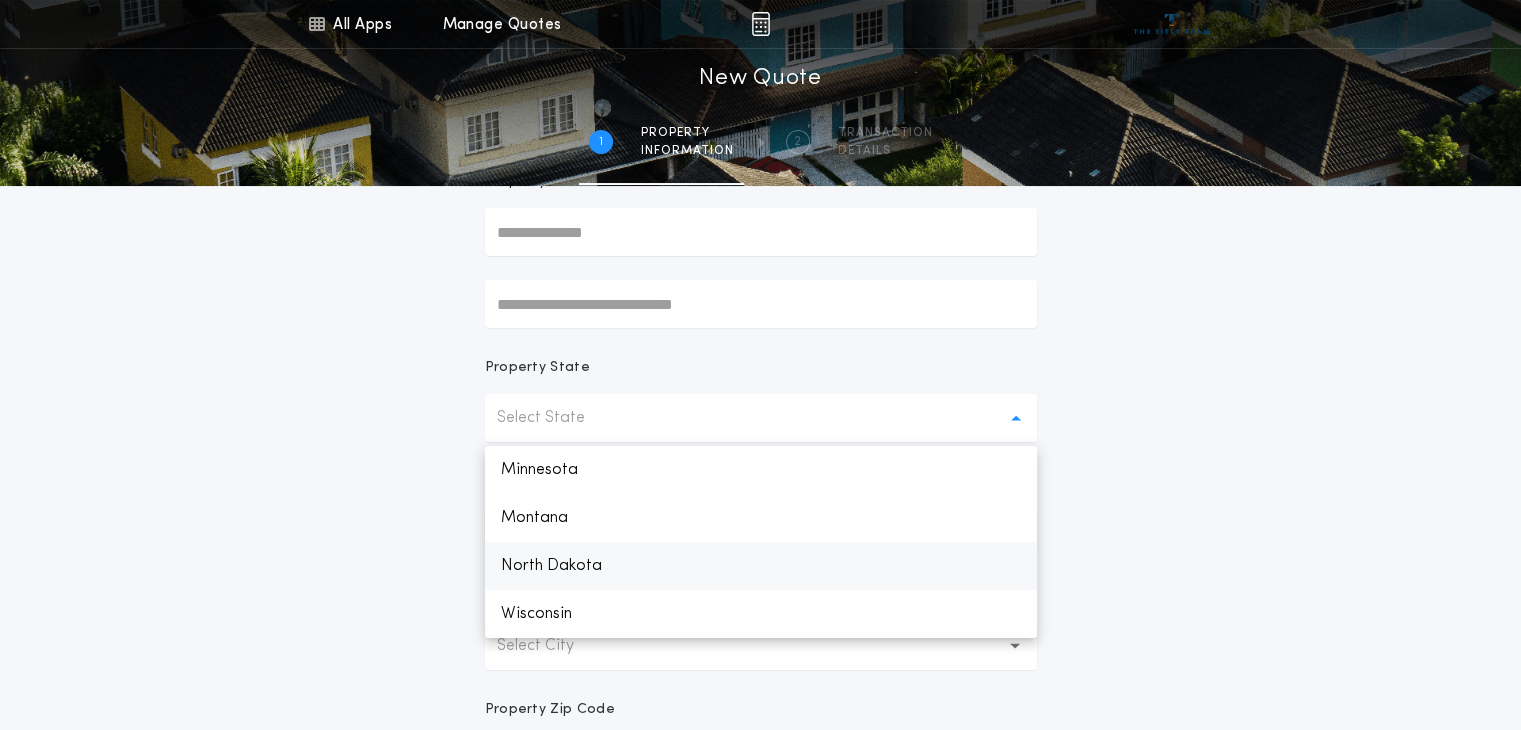 click on "North Dakota" at bounding box center (761, 566) 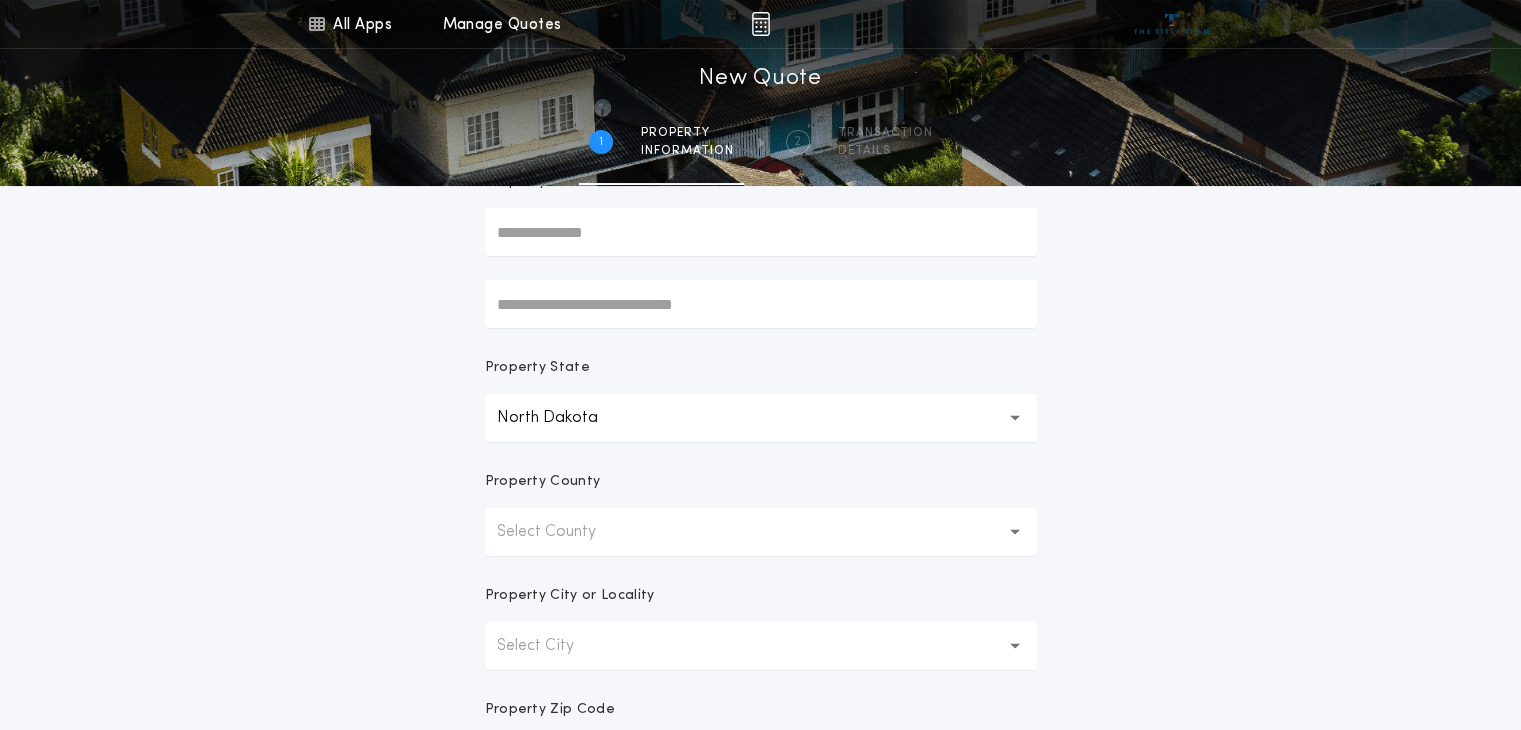 click on "Select County" at bounding box center [761, 532] 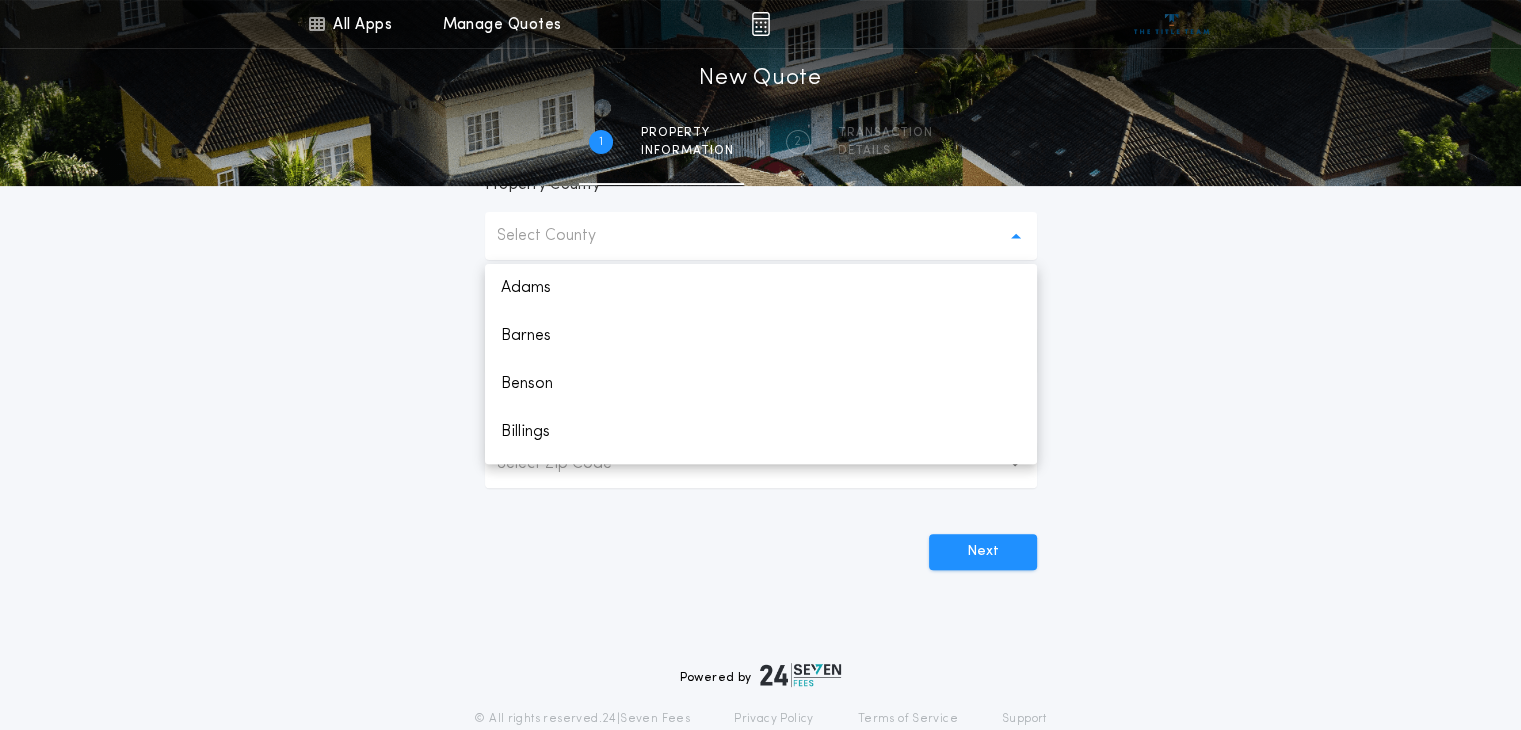 scroll, scrollTop: 500, scrollLeft: 0, axis: vertical 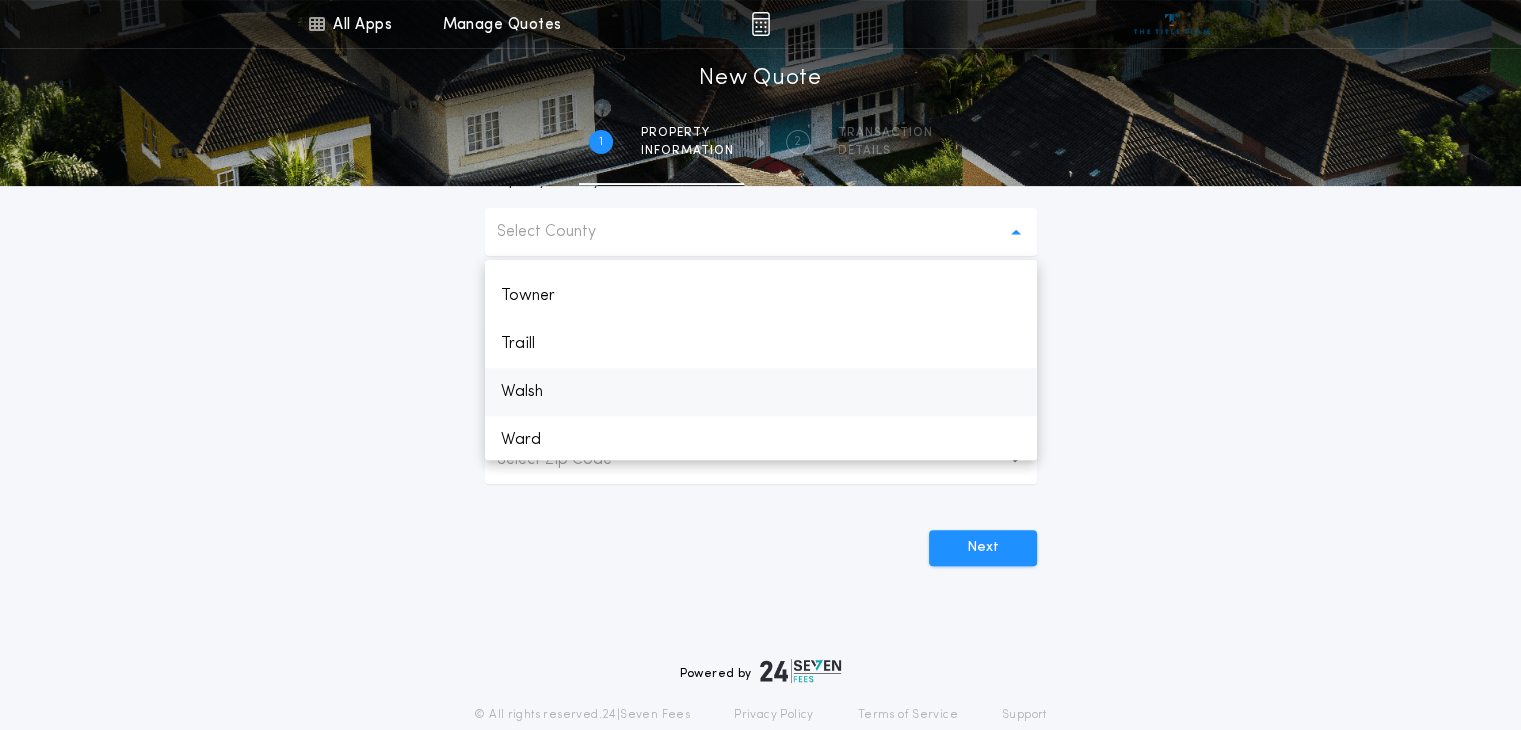 click on "Walsh" at bounding box center [761, 392] 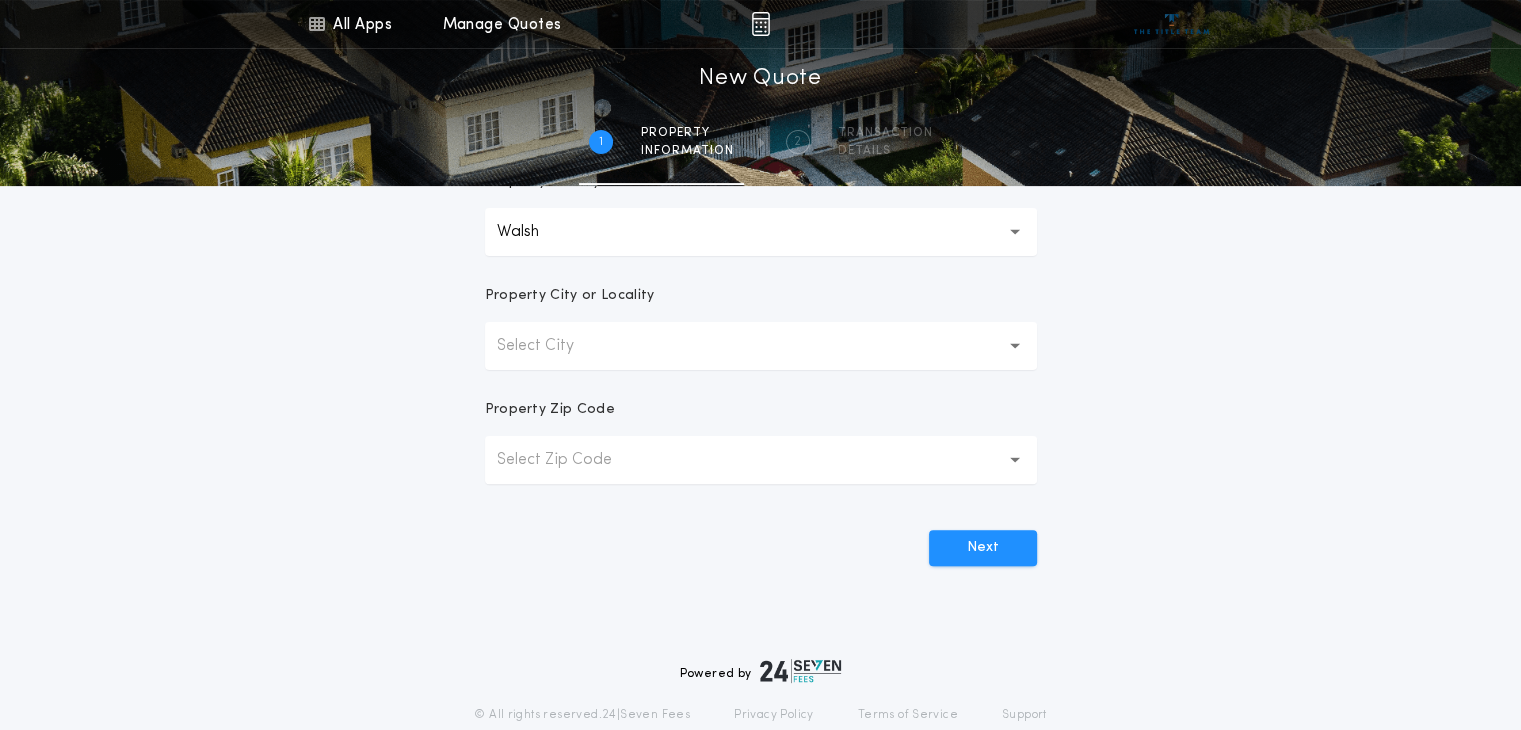 click on "Select City" at bounding box center [761, 346] 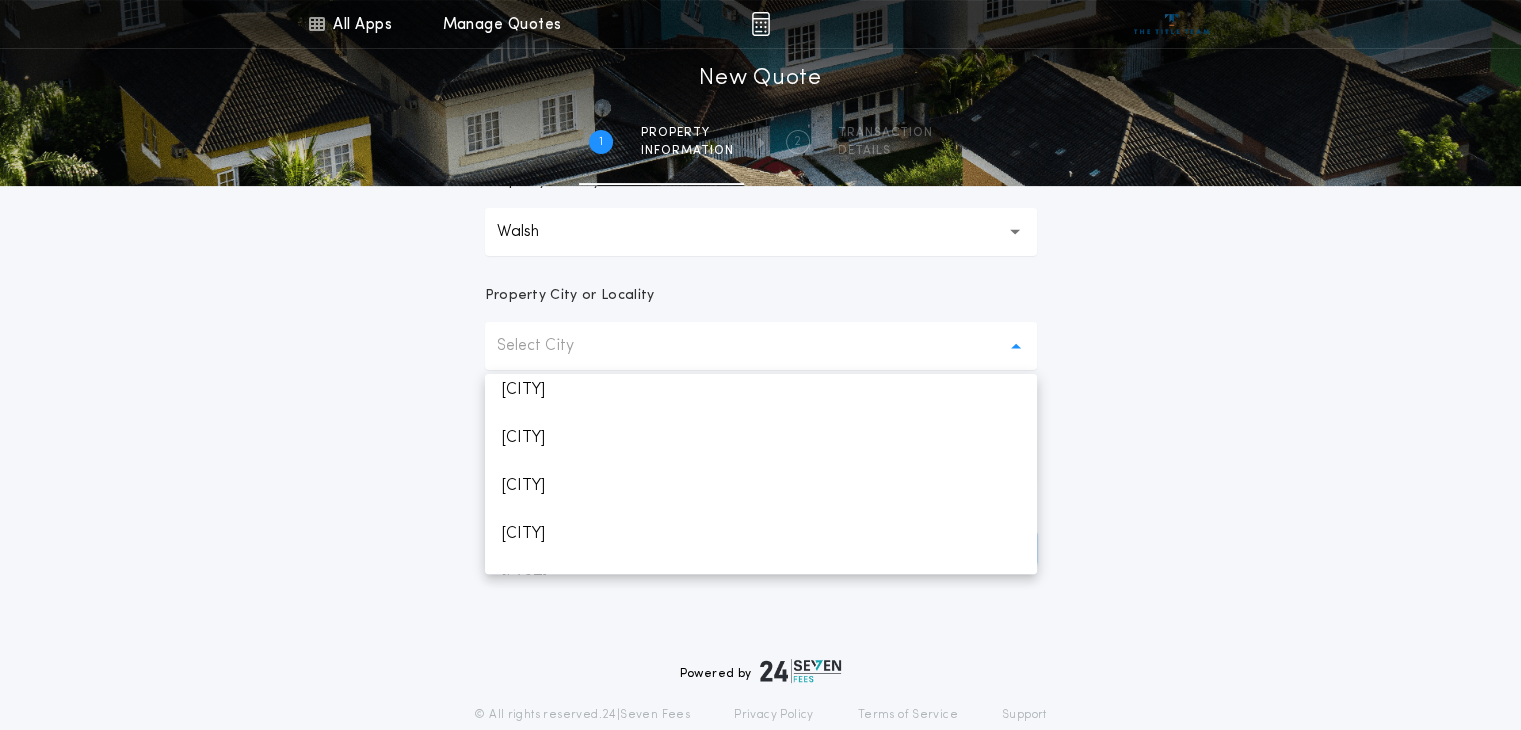 scroll, scrollTop: 300, scrollLeft: 0, axis: vertical 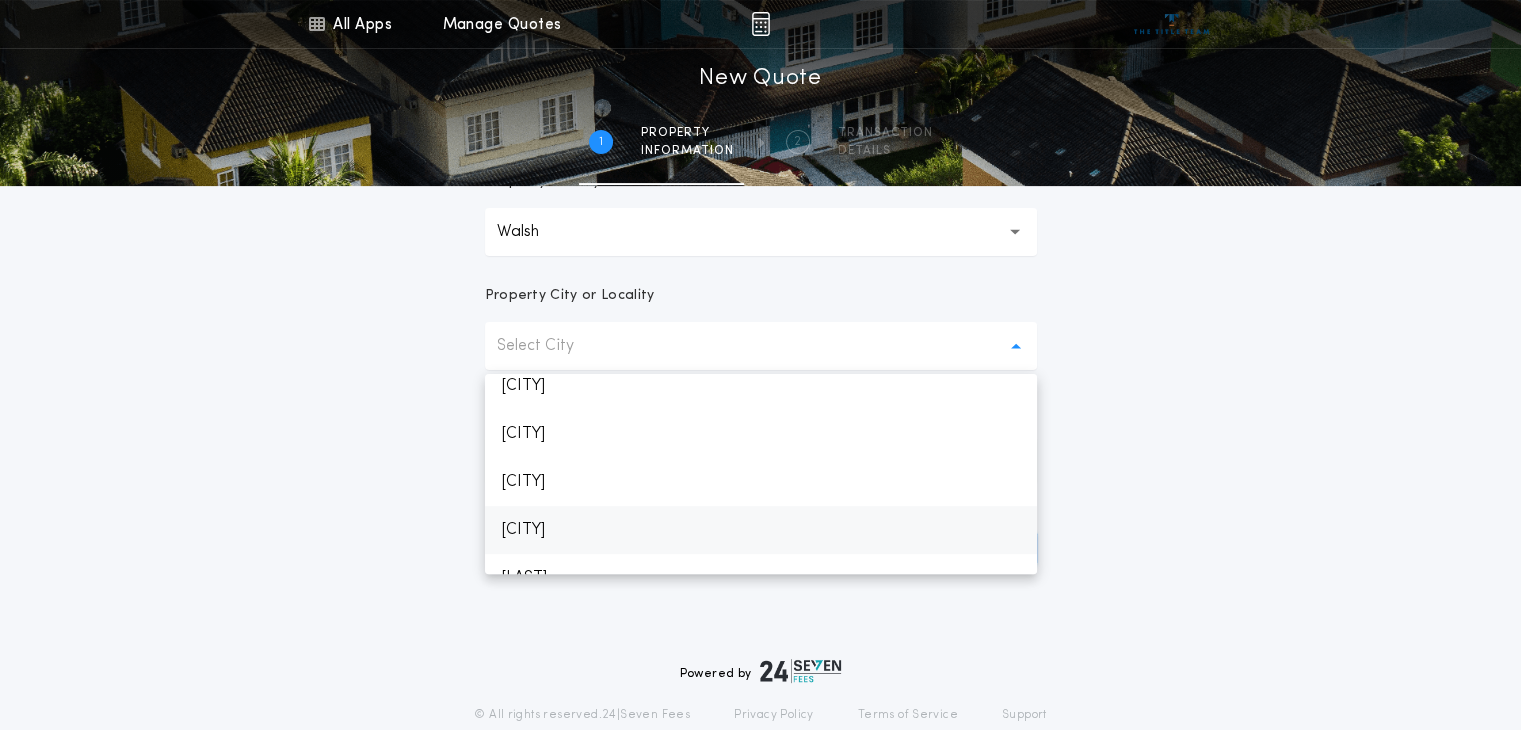 click on "[CITY]" at bounding box center (761, 530) 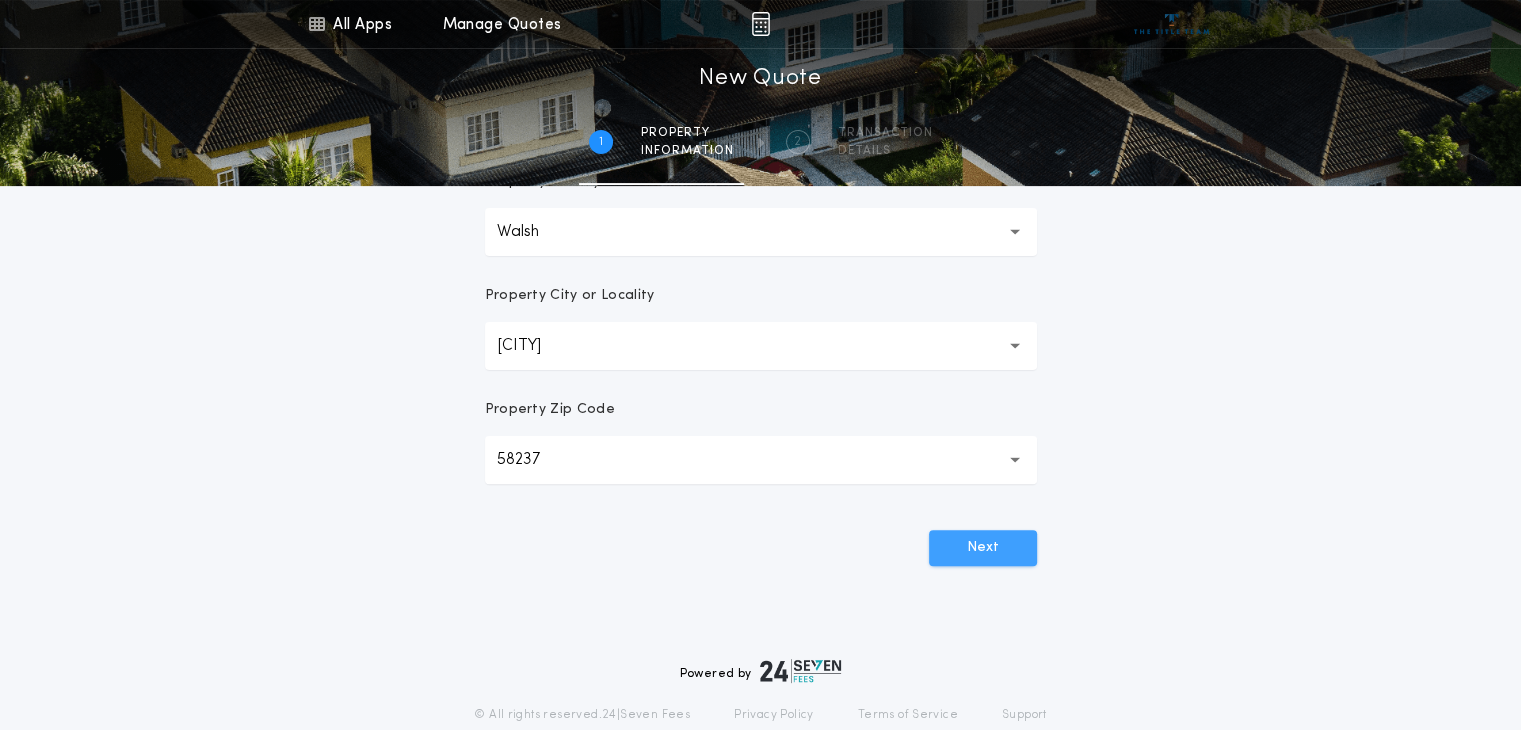 click on "Next" at bounding box center (983, 548) 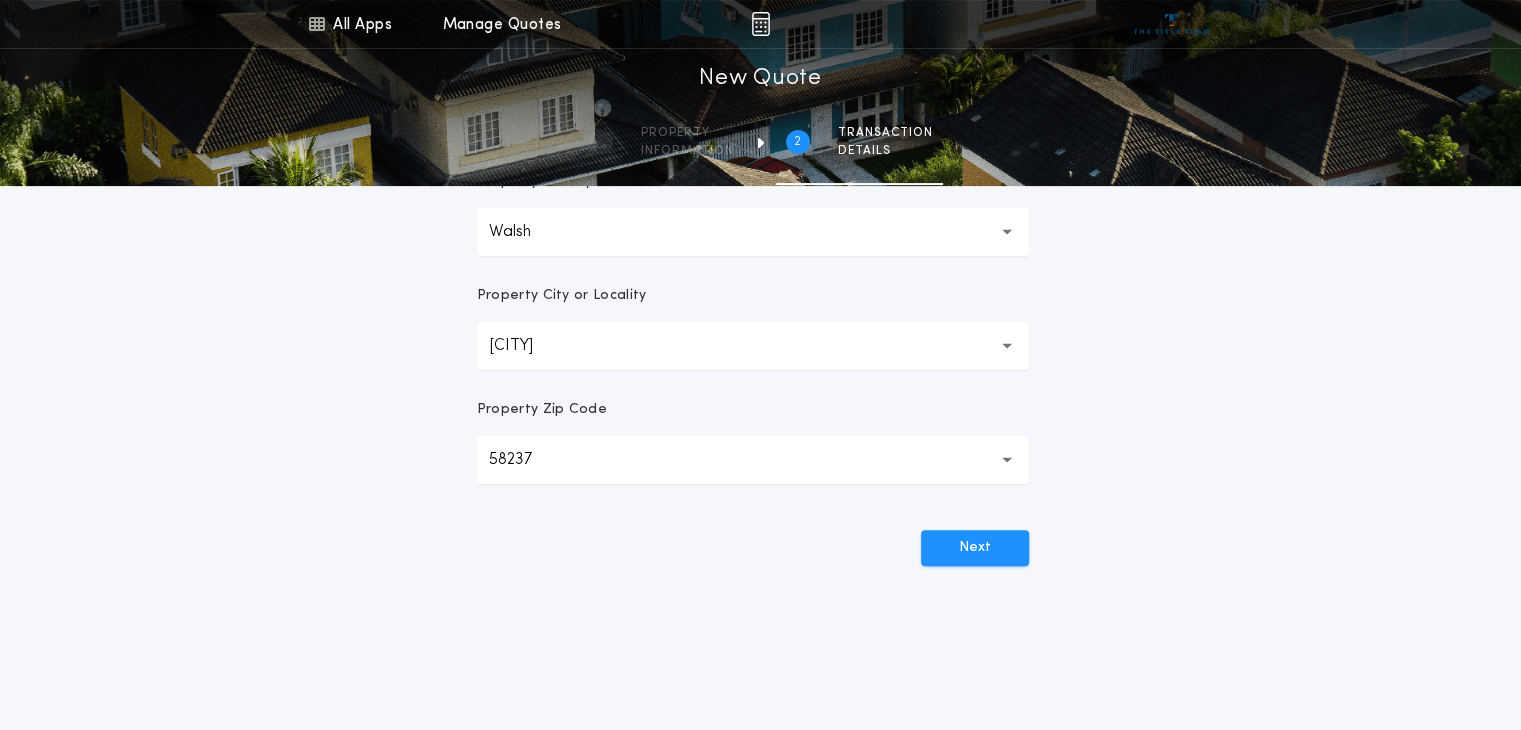 scroll, scrollTop: 0, scrollLeft: 0, axis: both 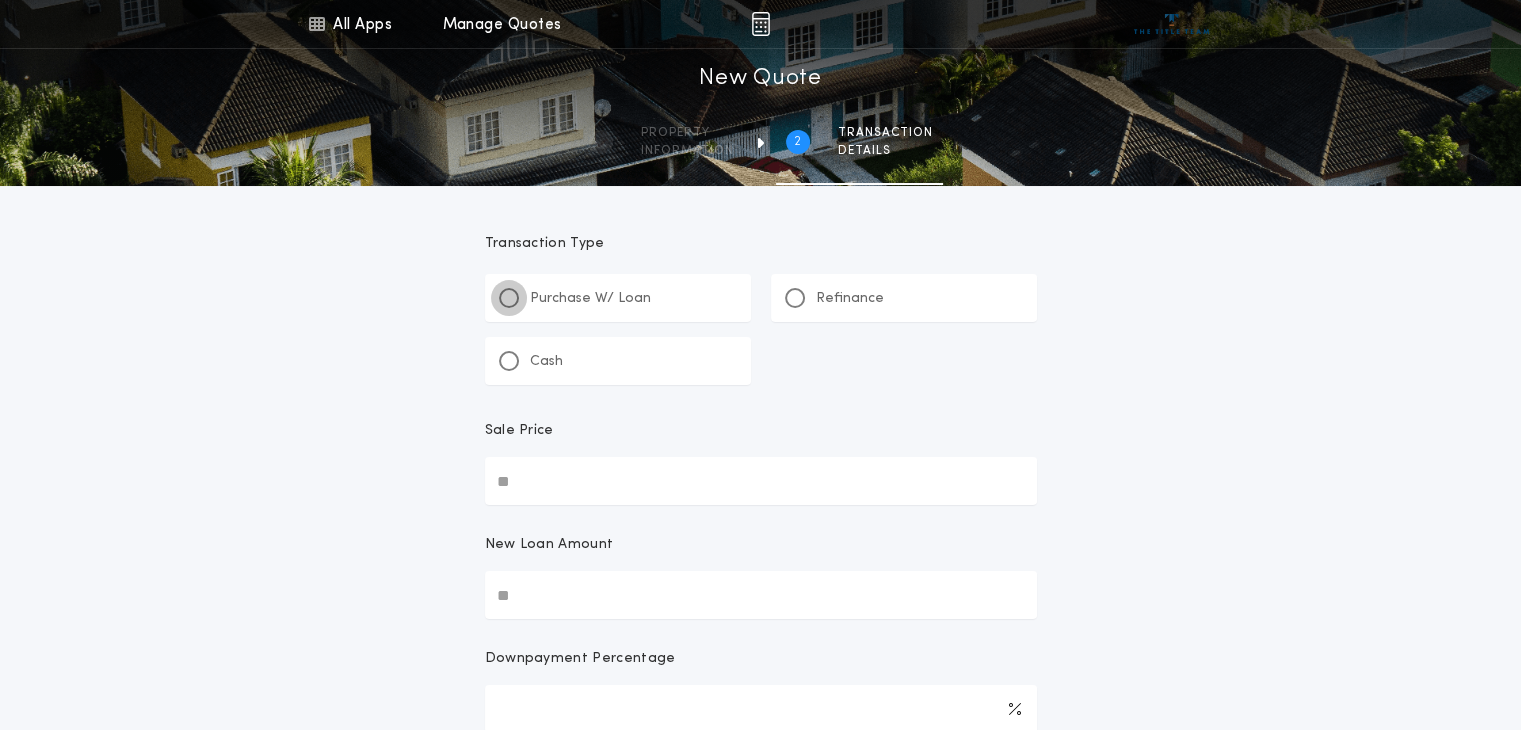 click at bounding box center [509, 298] 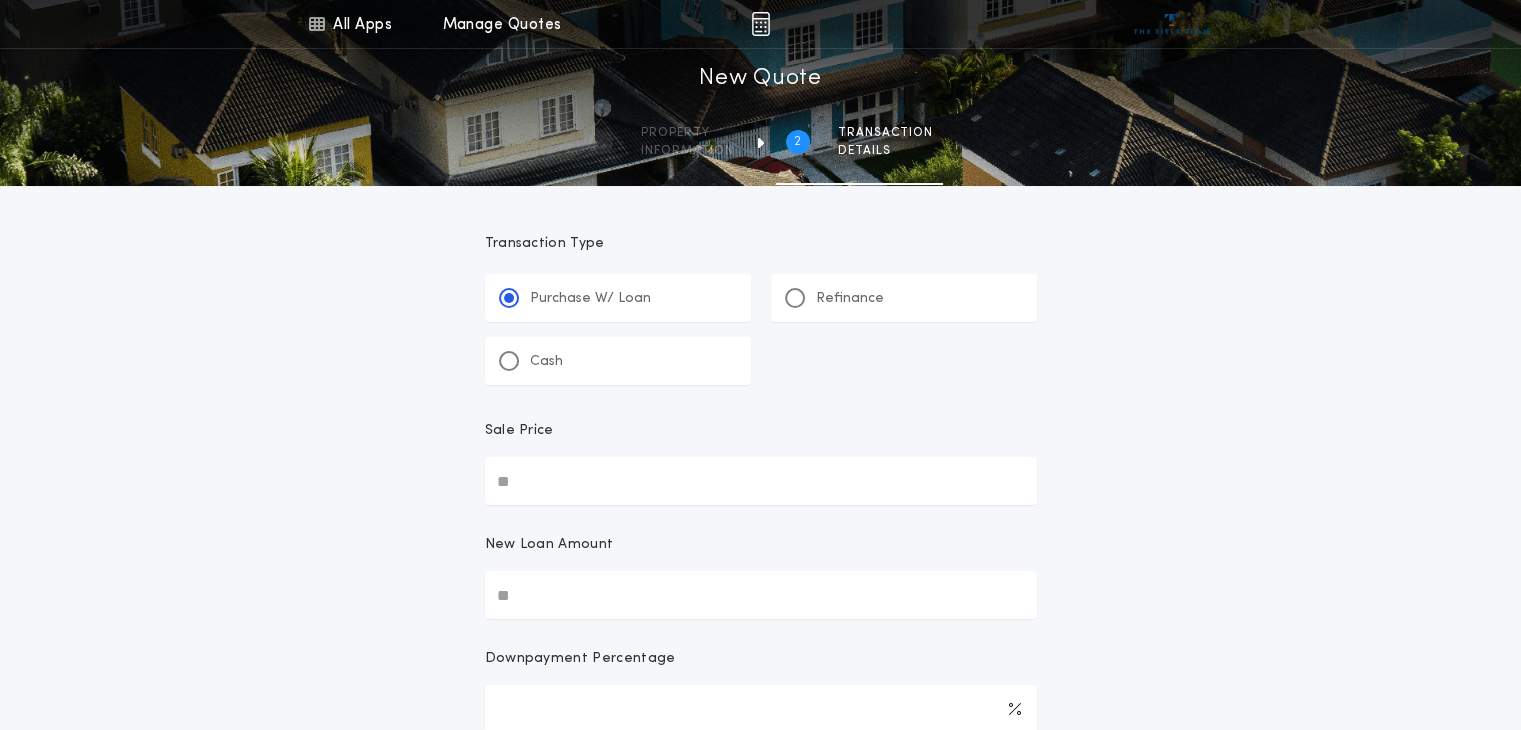 click on "Sale Price" at bounding box center [761, 481] 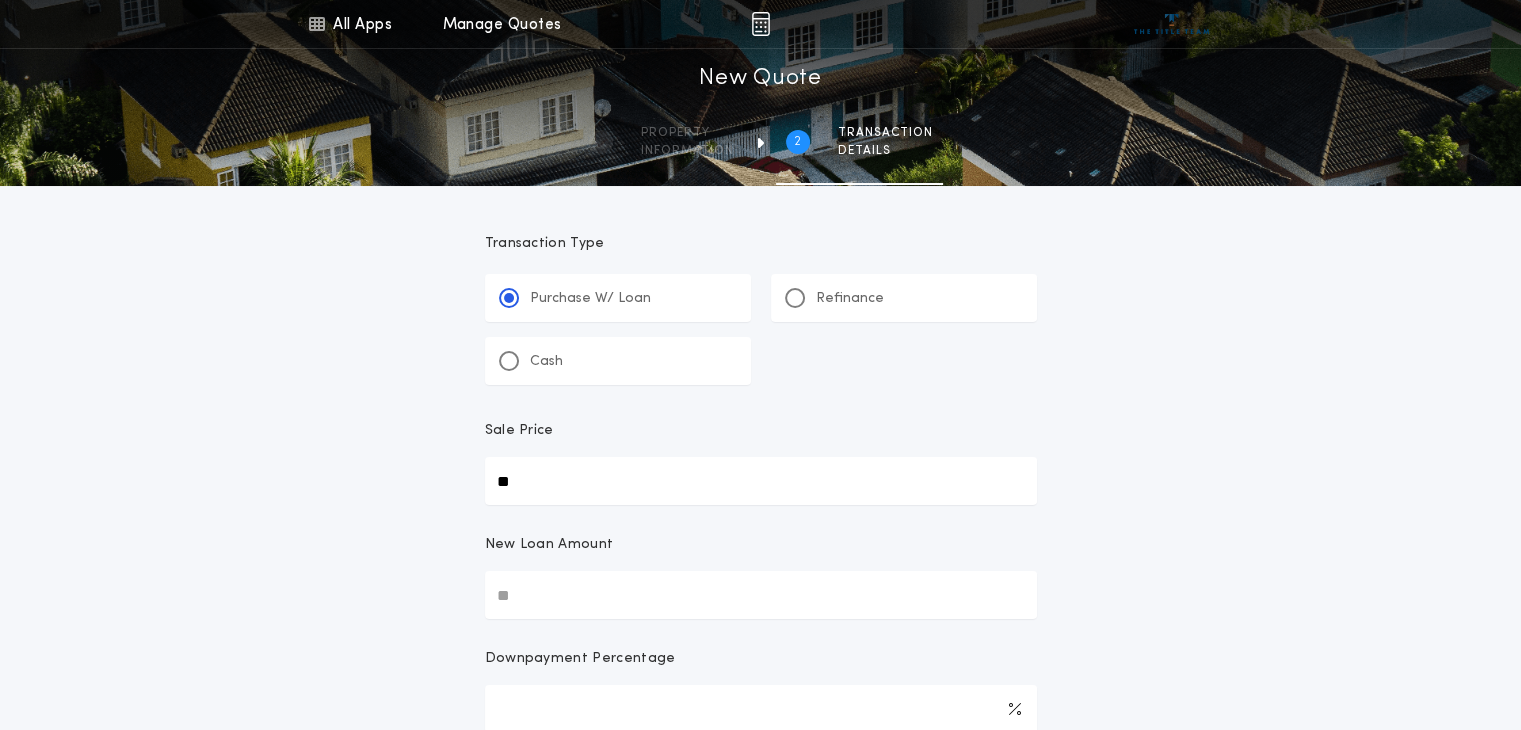 type on "**" 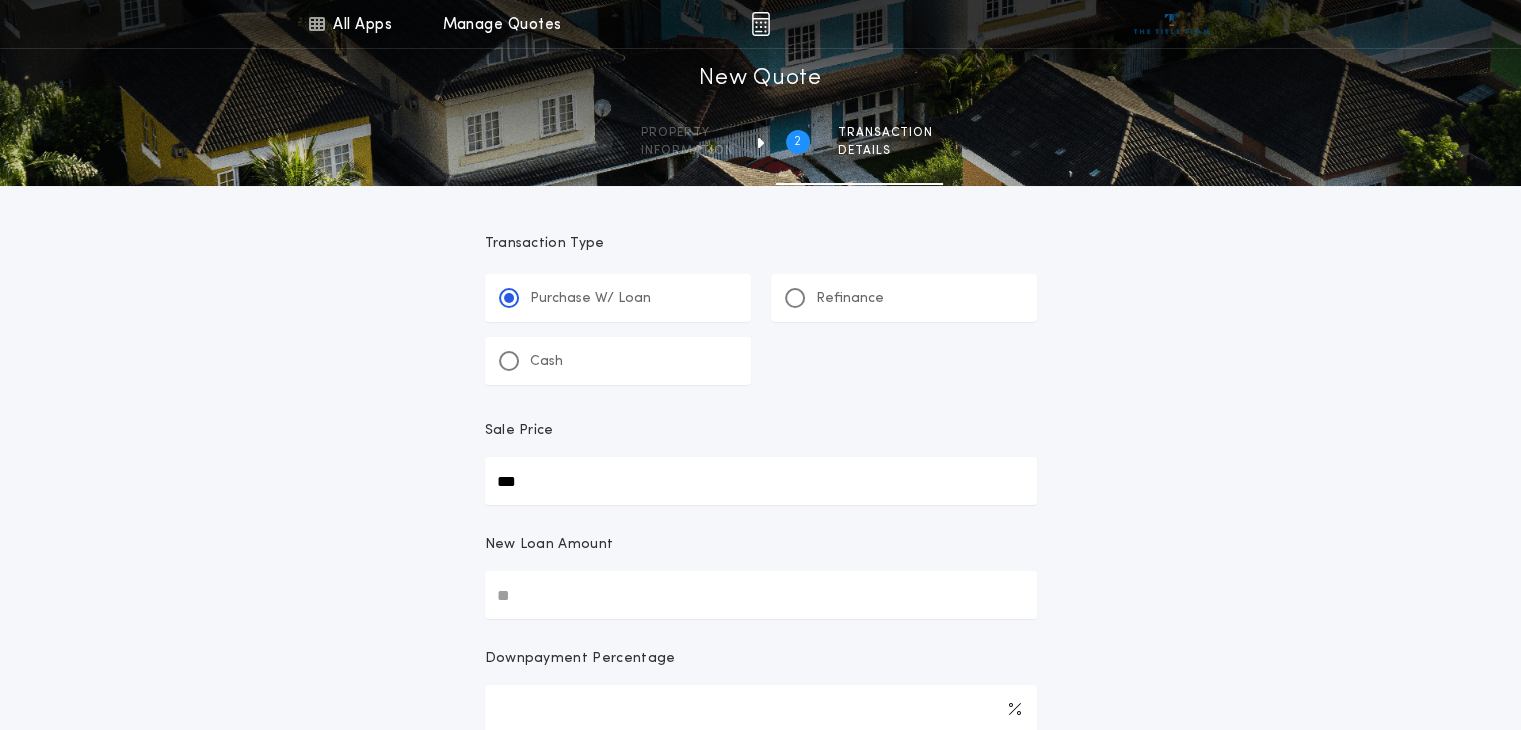 type on "***" 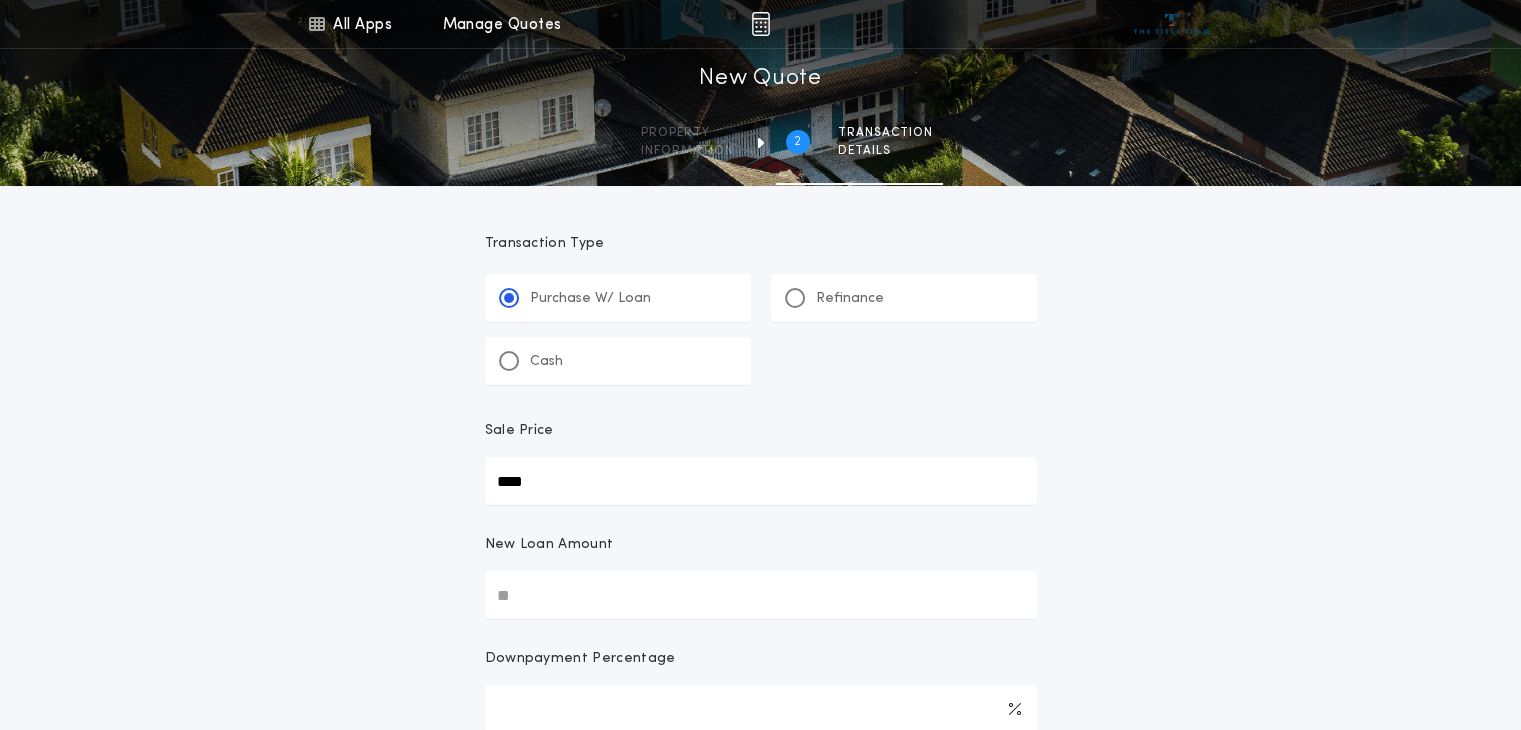 type on "****" 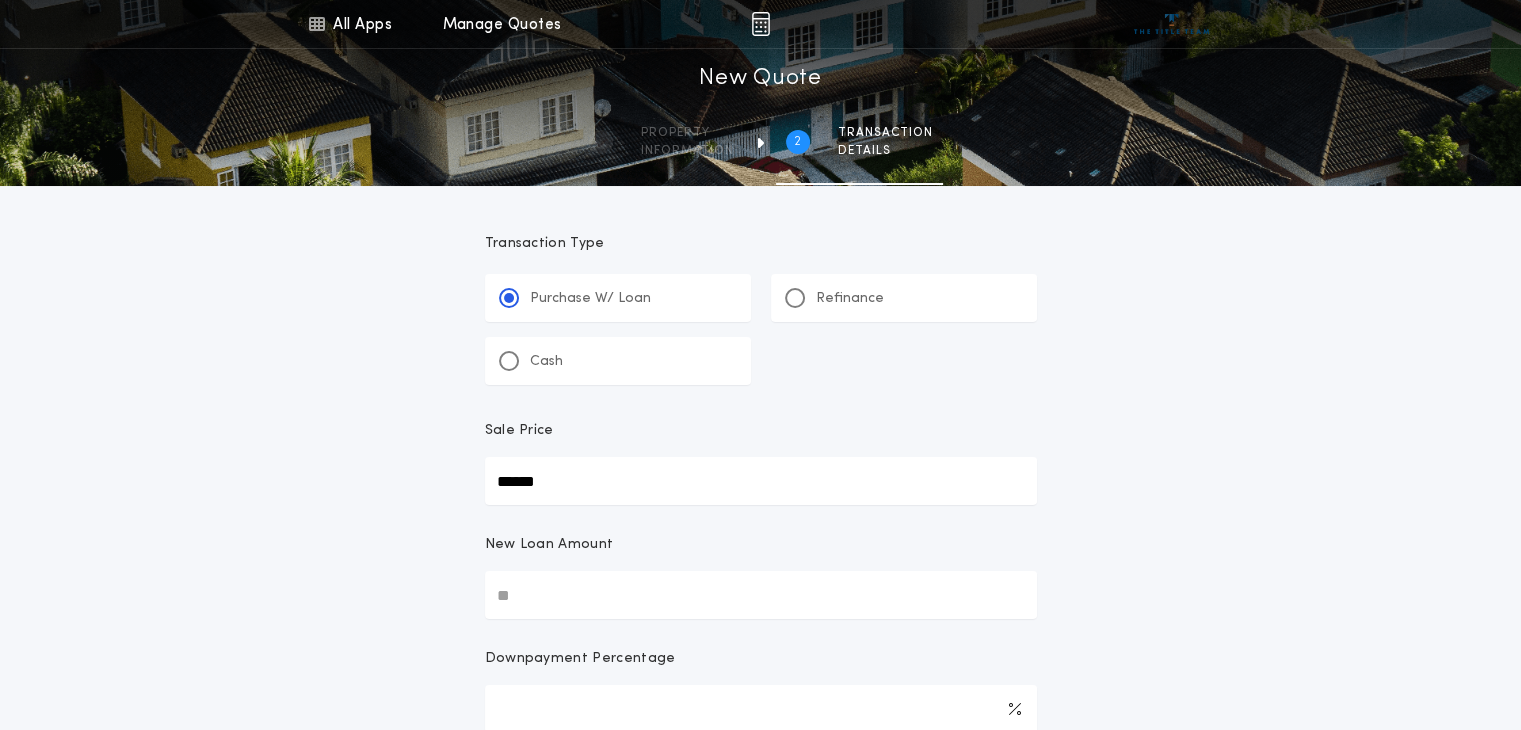 type on "******" 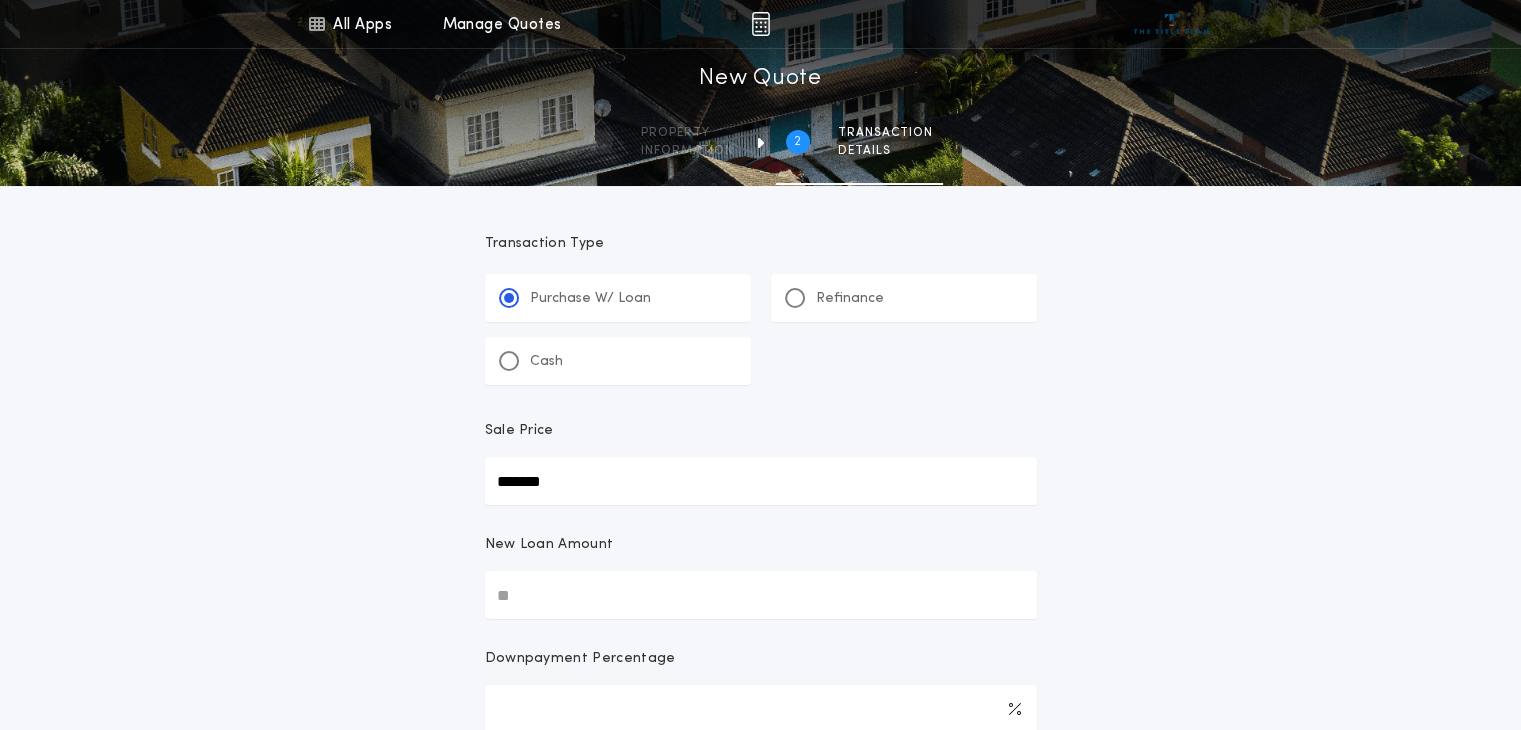 type on "*******" 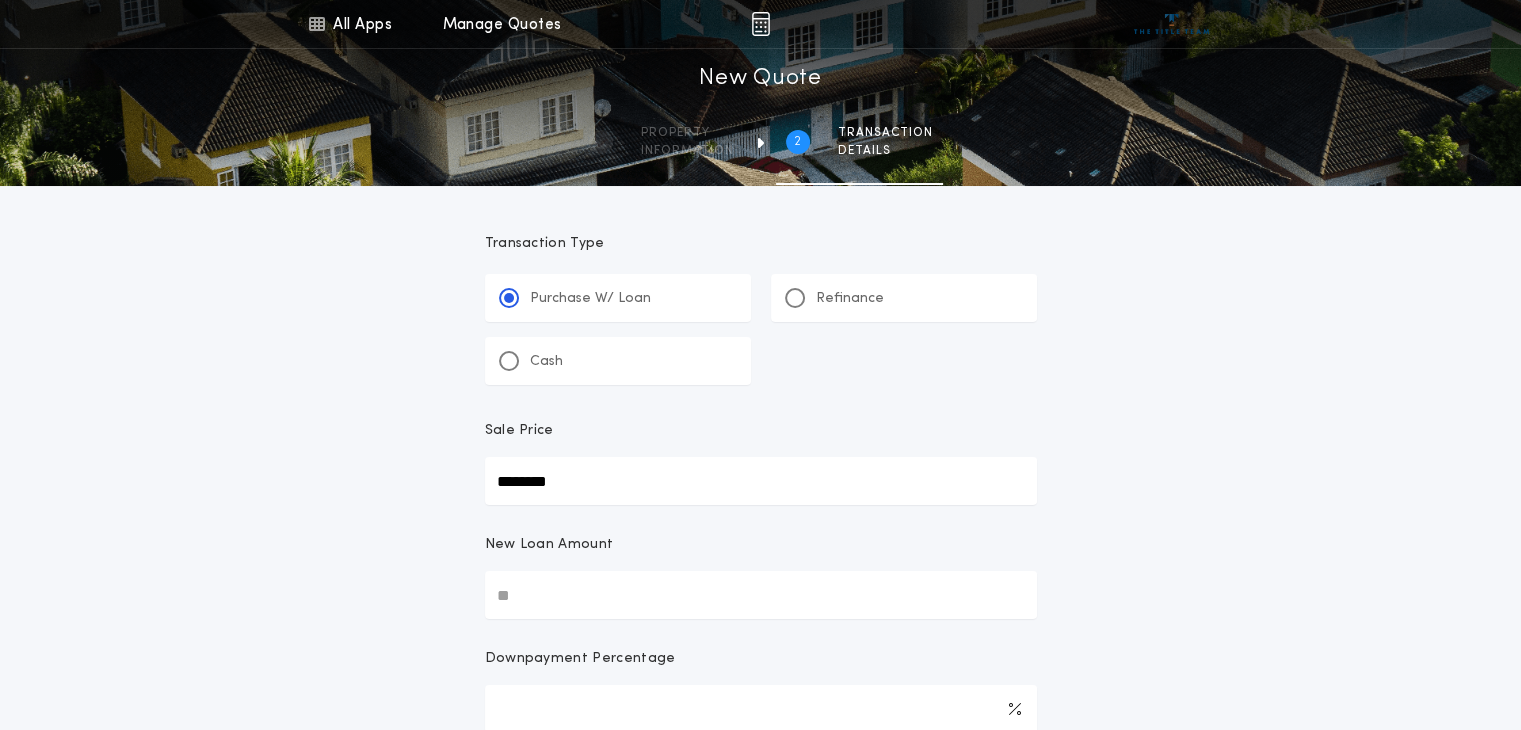 type on "********" 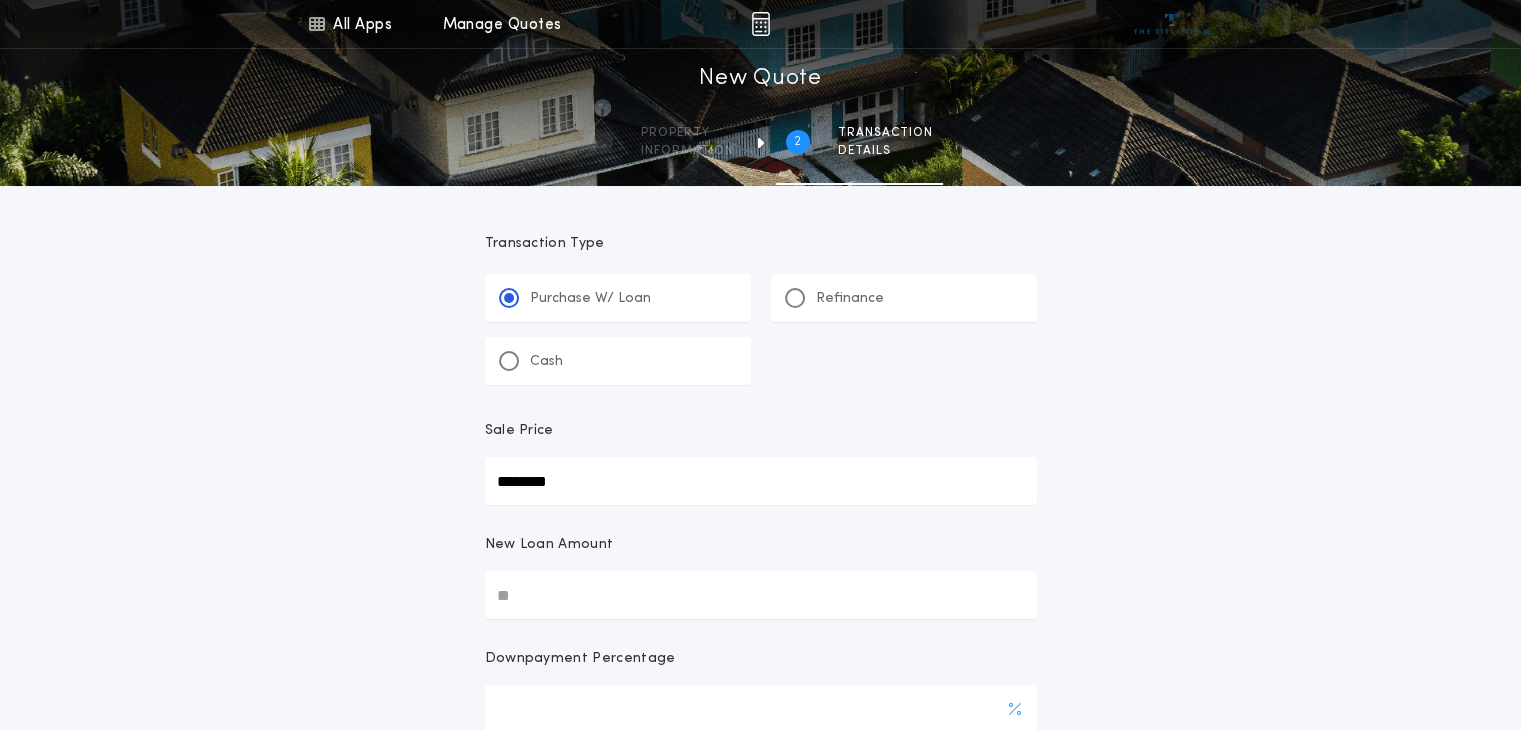 type on "*****" 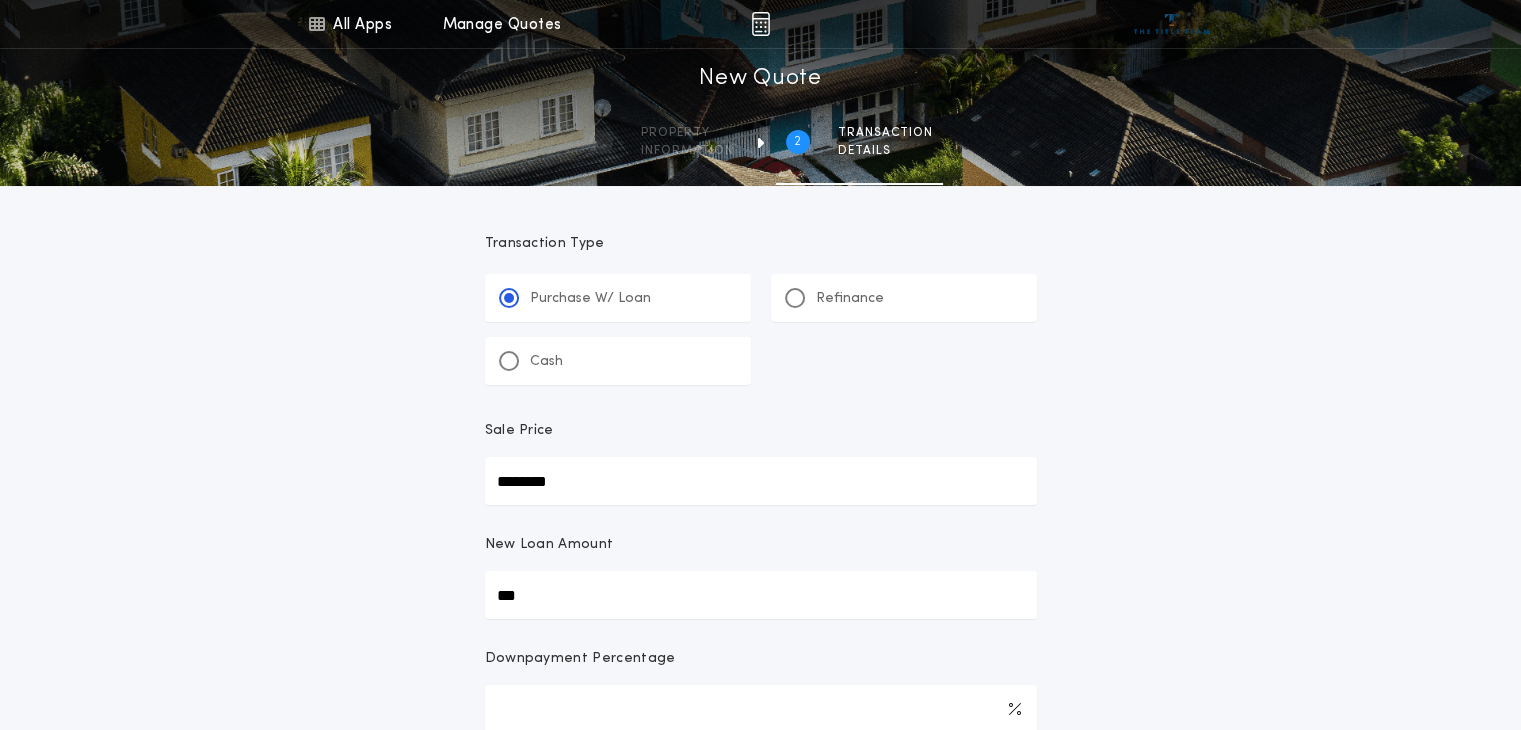 type on "****" 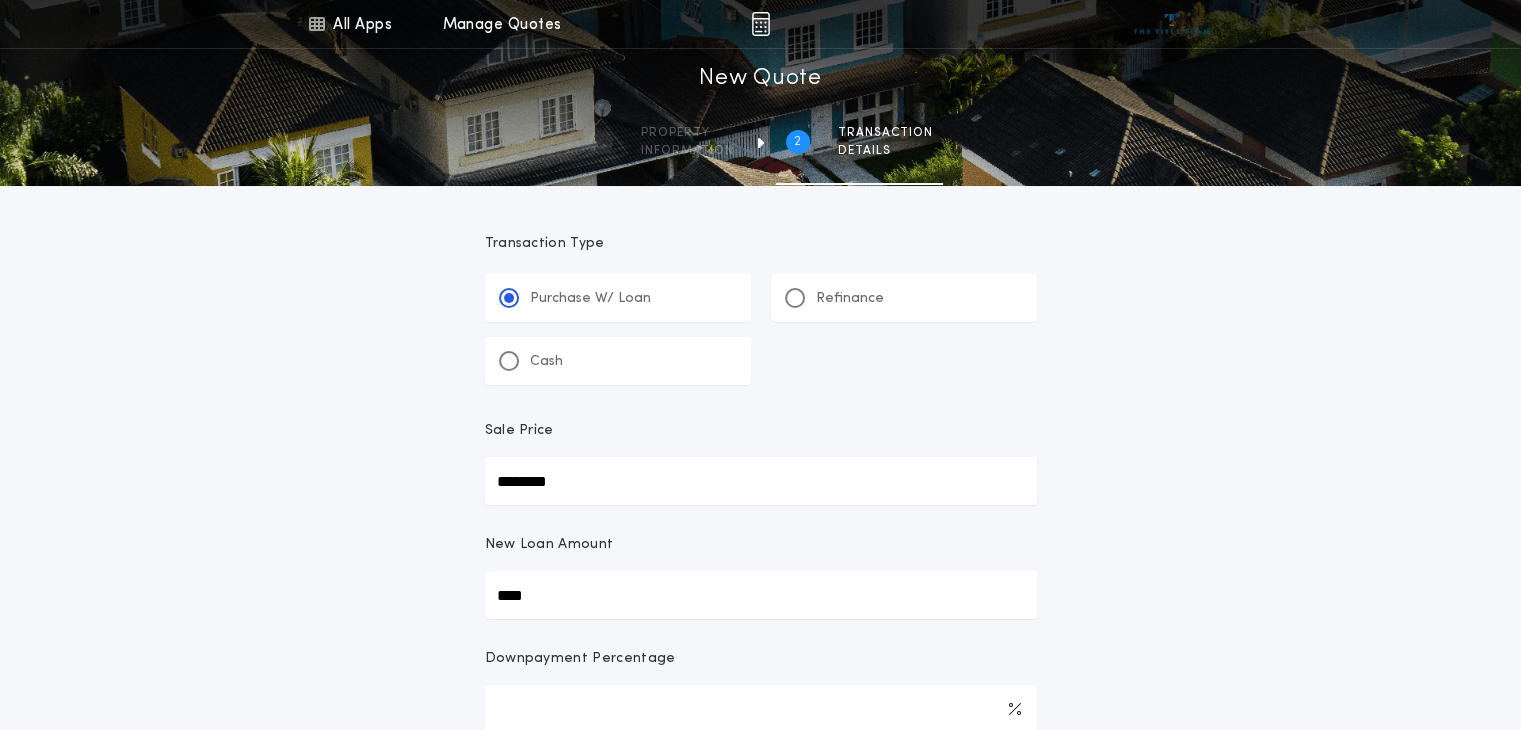 type on "******" 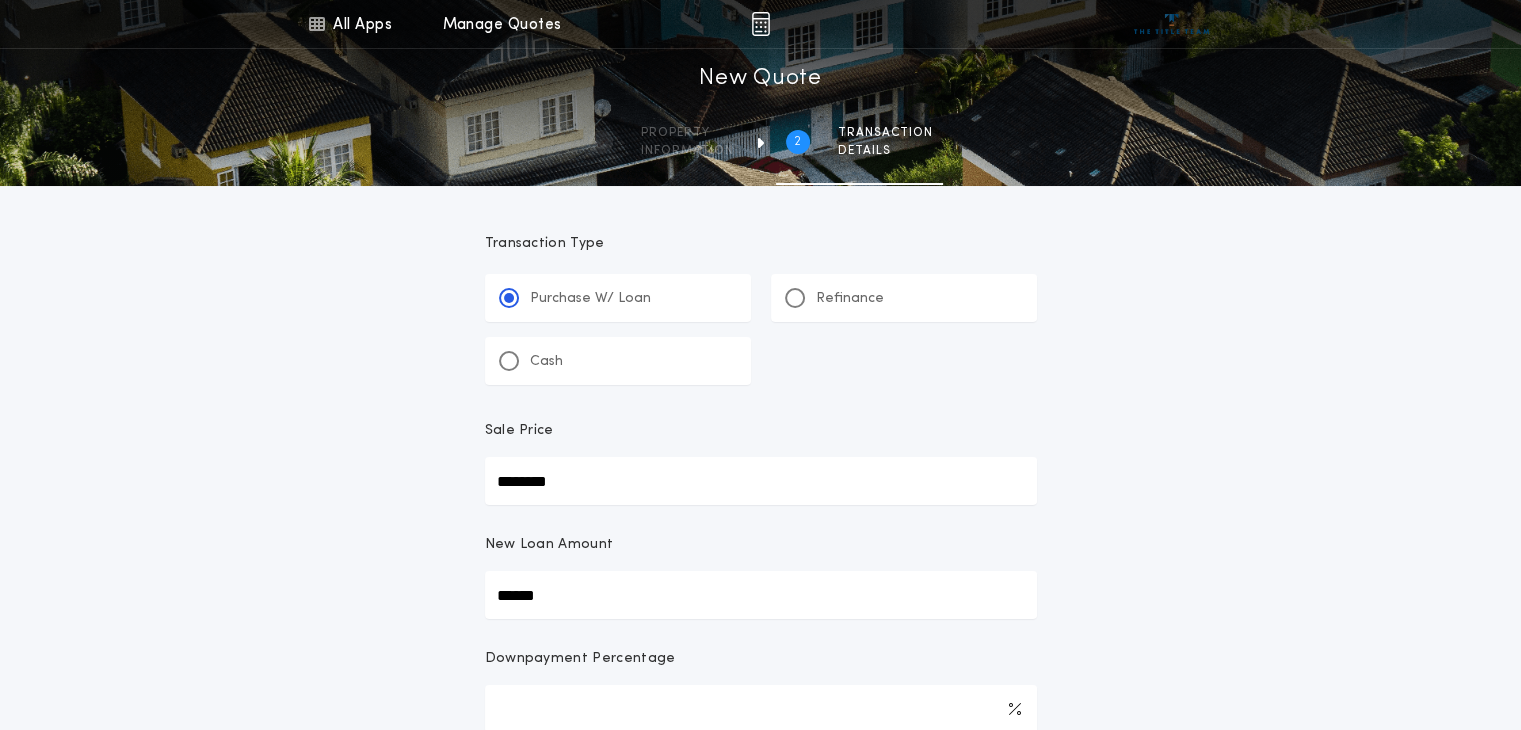 type on "*******" 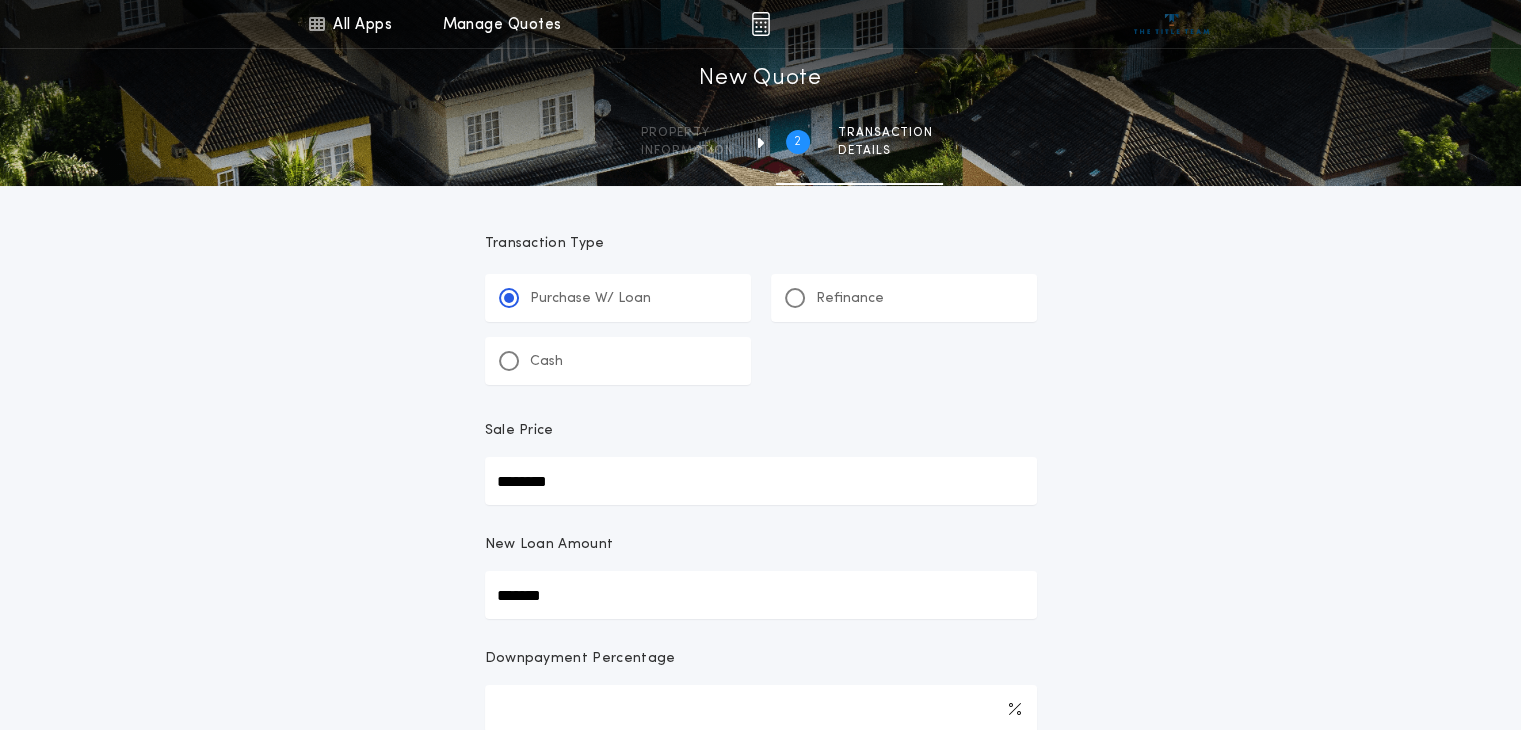 type on "********" 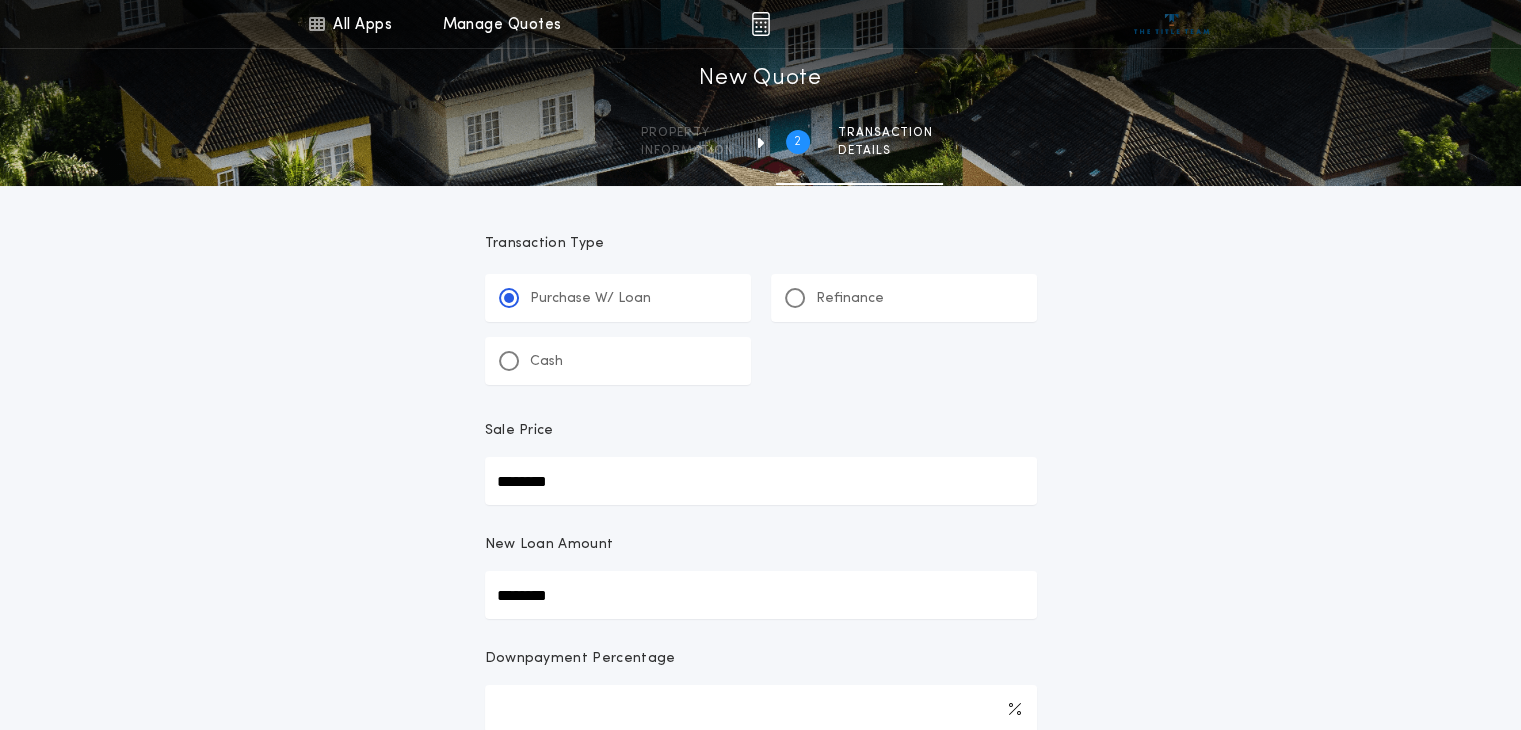 type on "********" 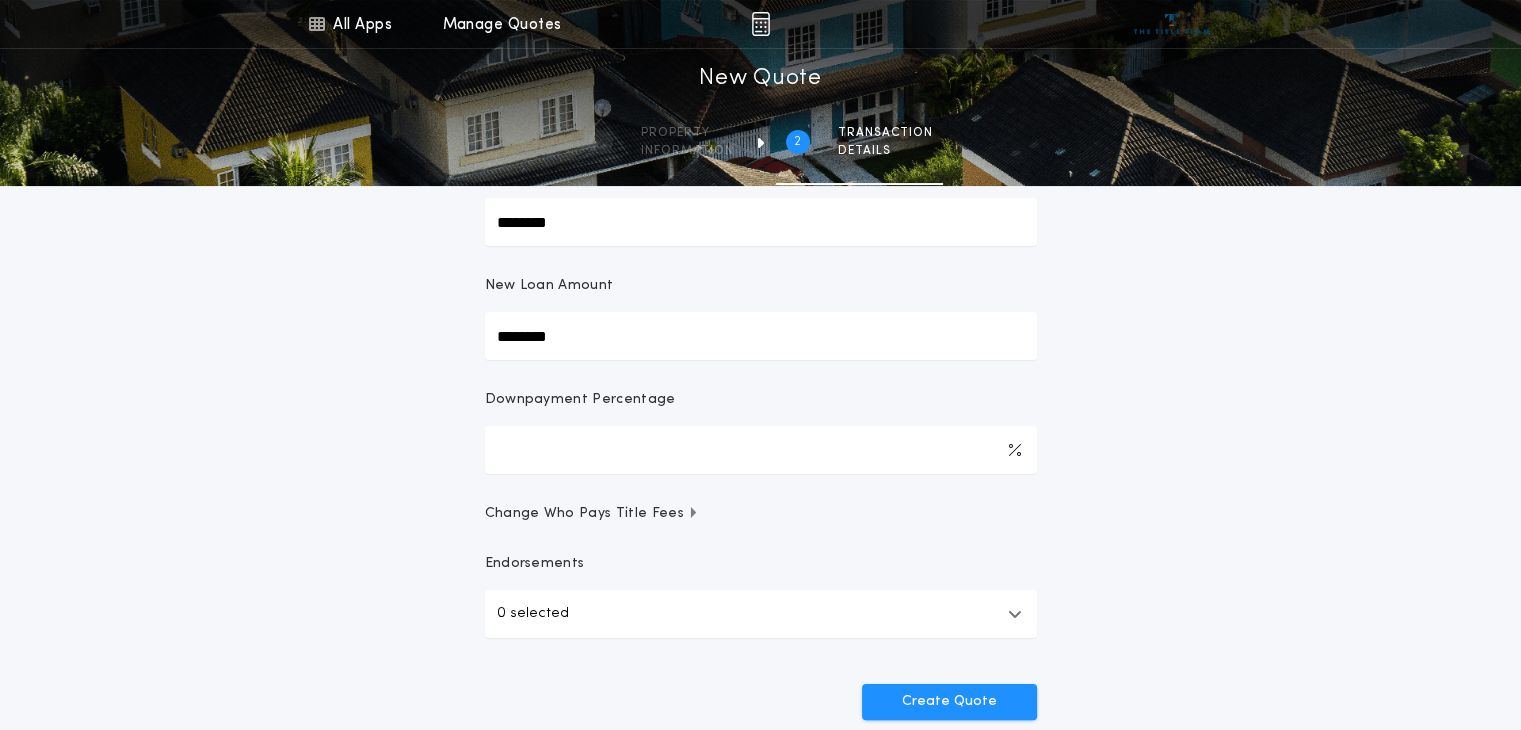 scroll, scrollTop: 303, scrollLeft: 0, axis: vertical 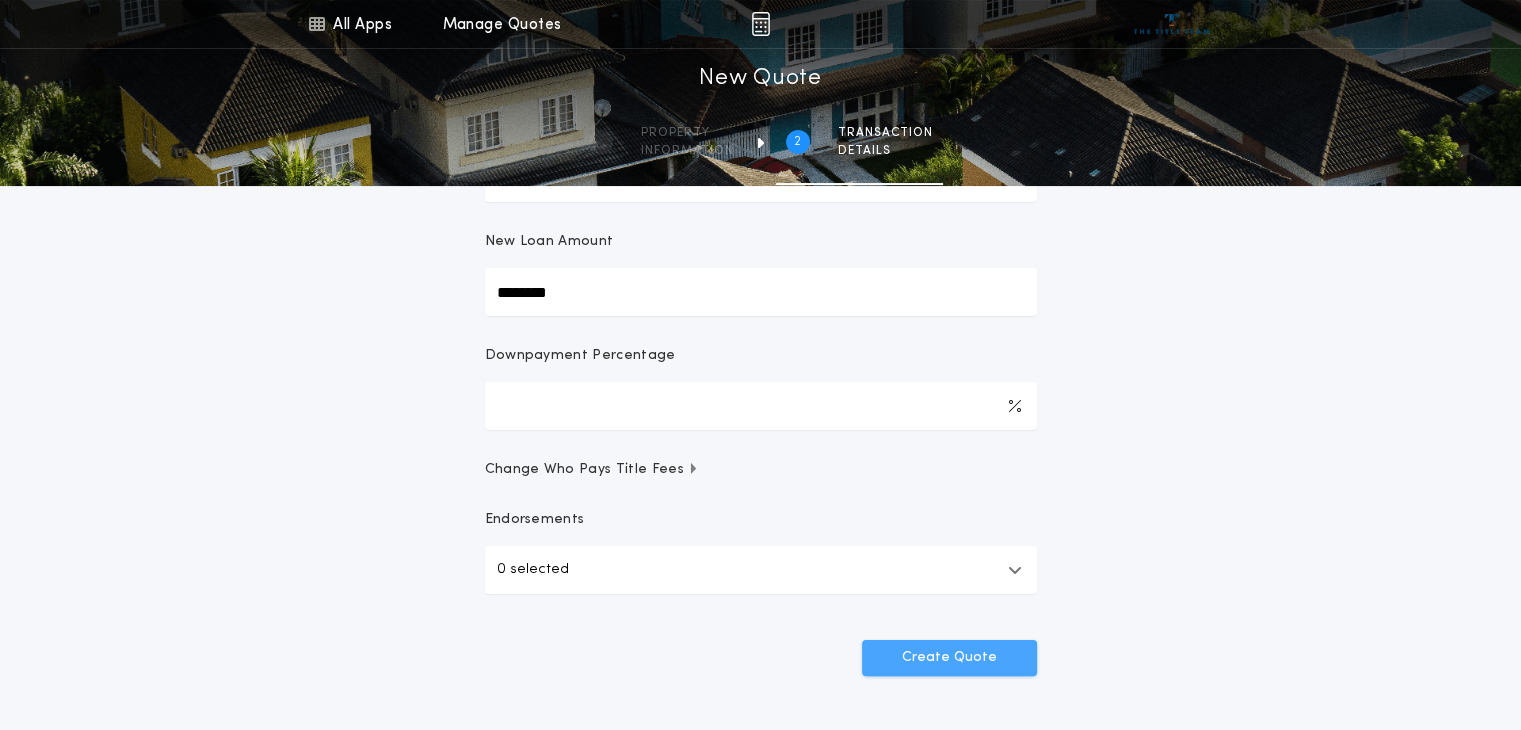 click on "Create Quote" at bounding box center [949, 658] 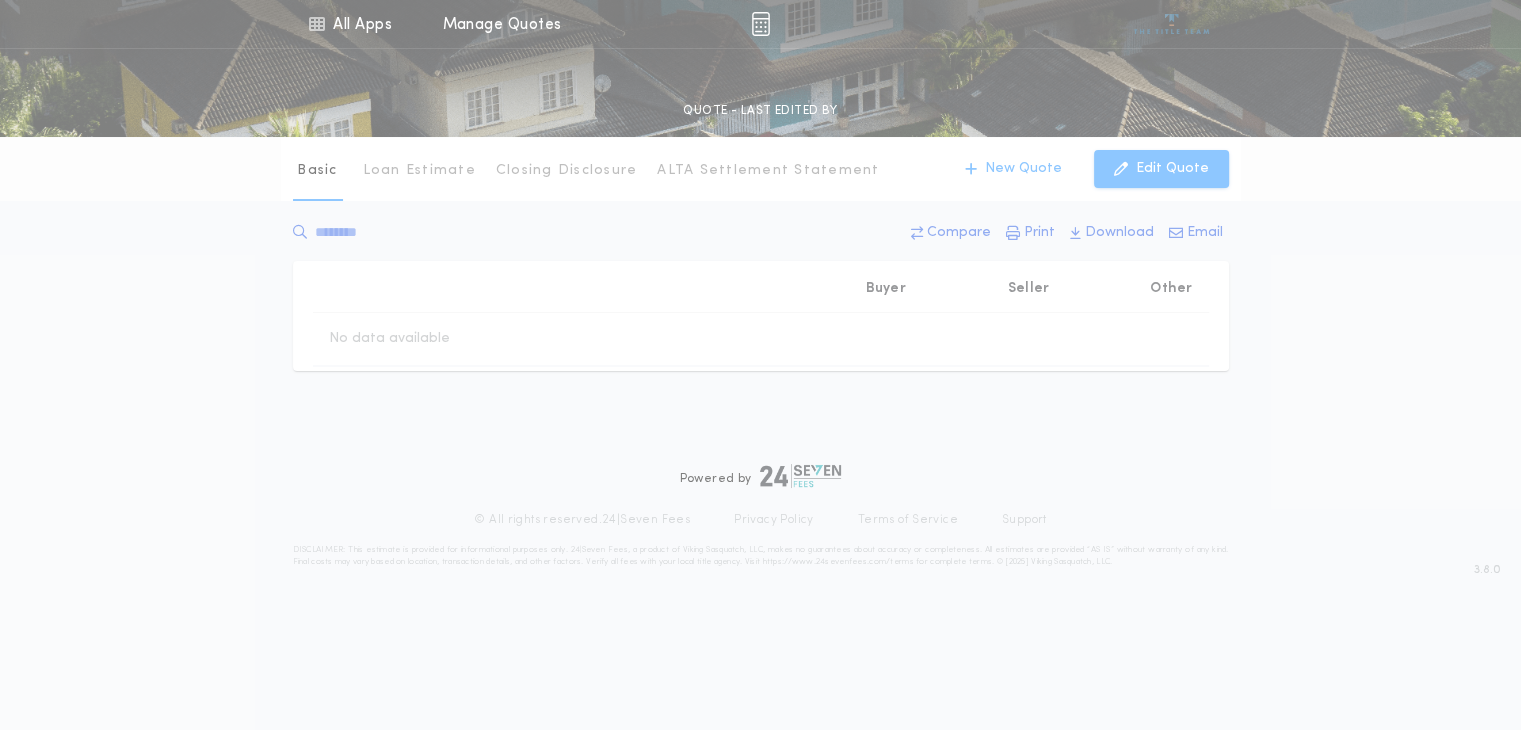 scroll, scrollTop: 0, scrollLeft: 0, axis: both 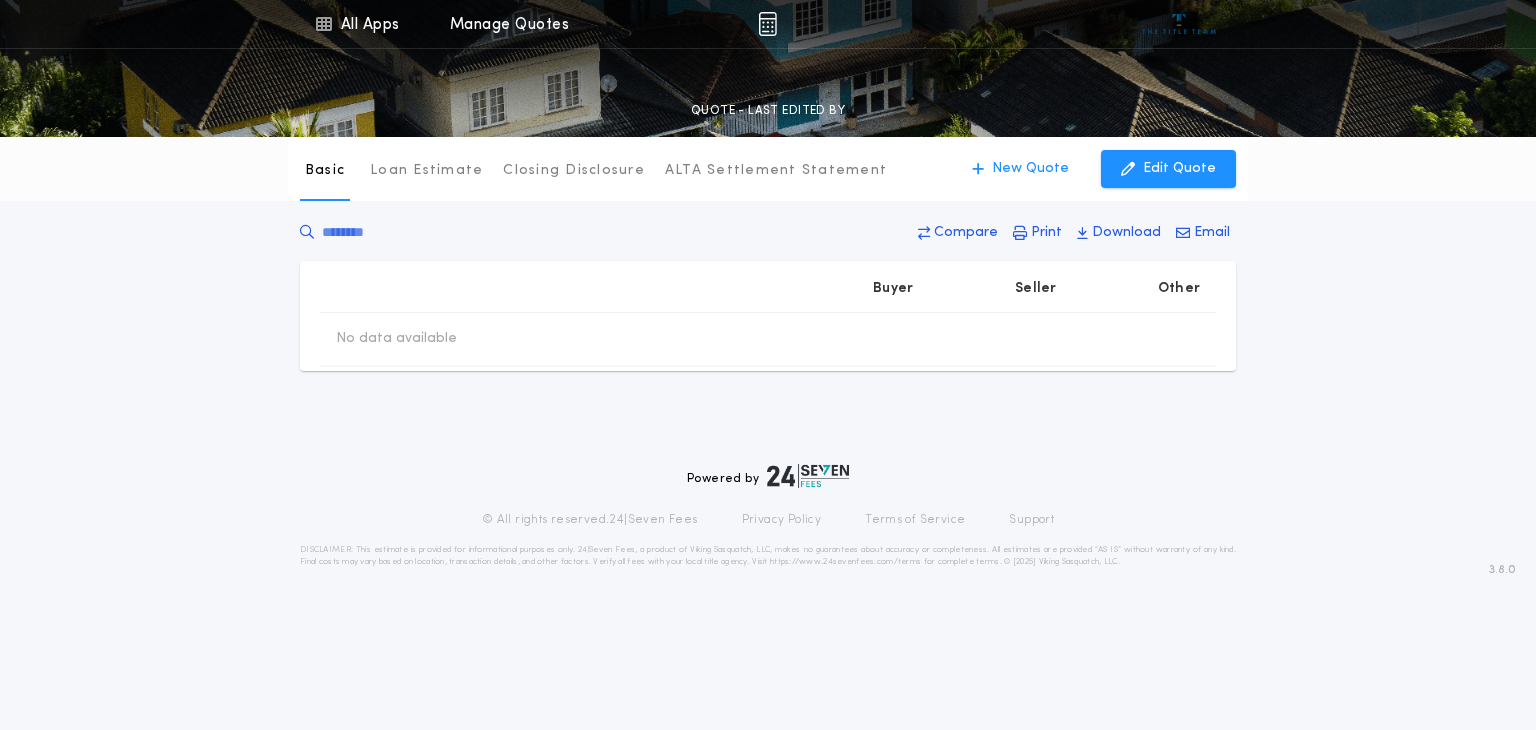 type on "********" 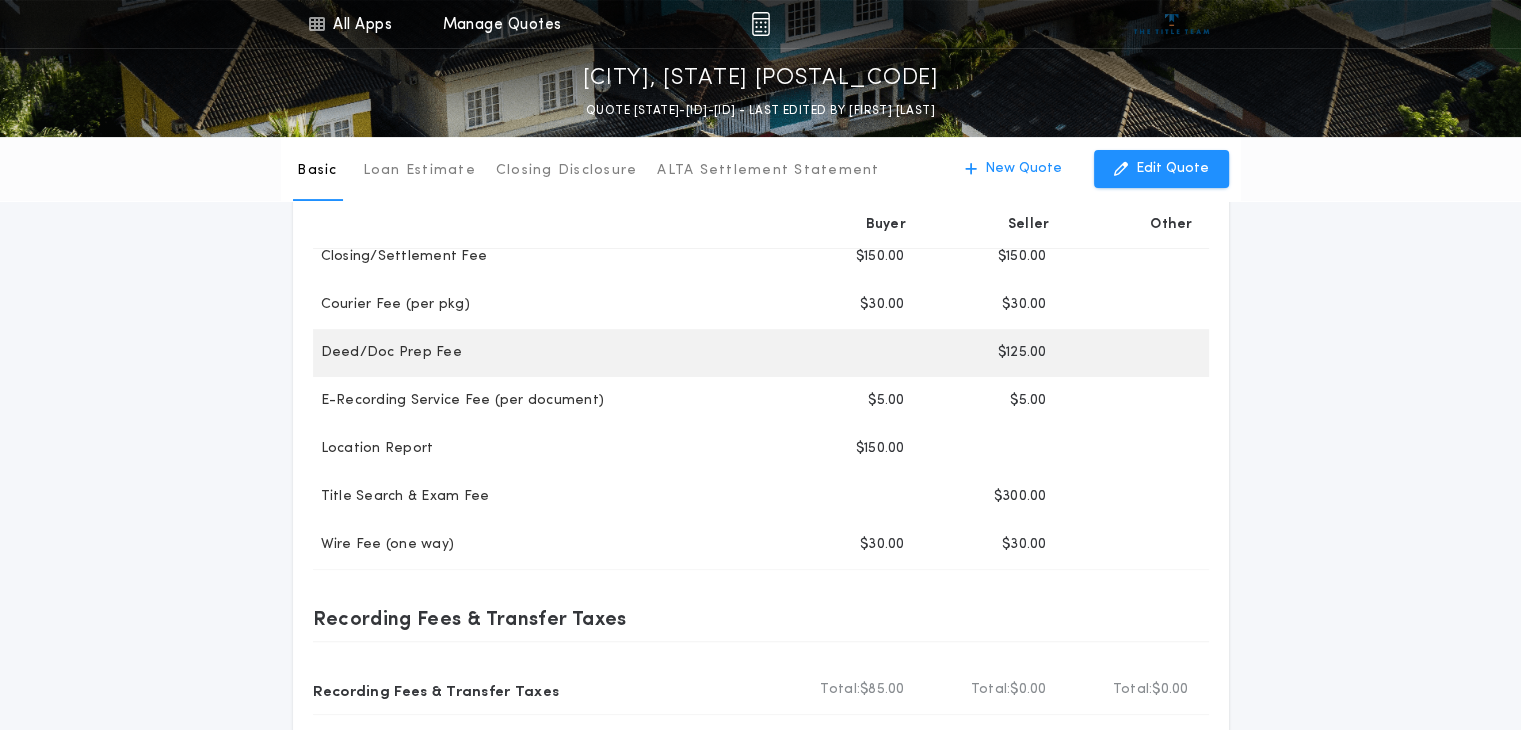scroll, scrollTop: 600, scrollLeft: 0, axis: vertical 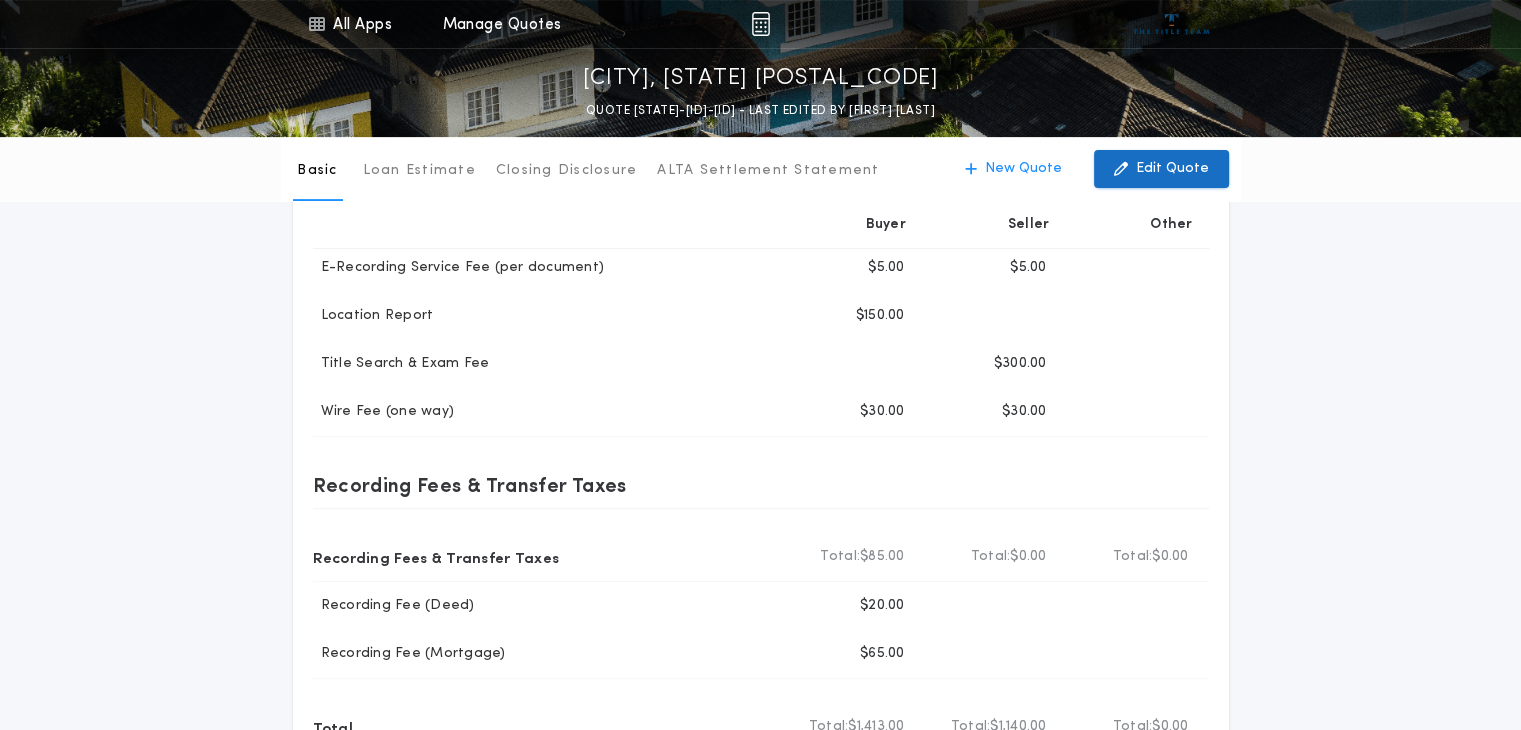 click on "Edit Quote" at bounding box center [1172, 169] 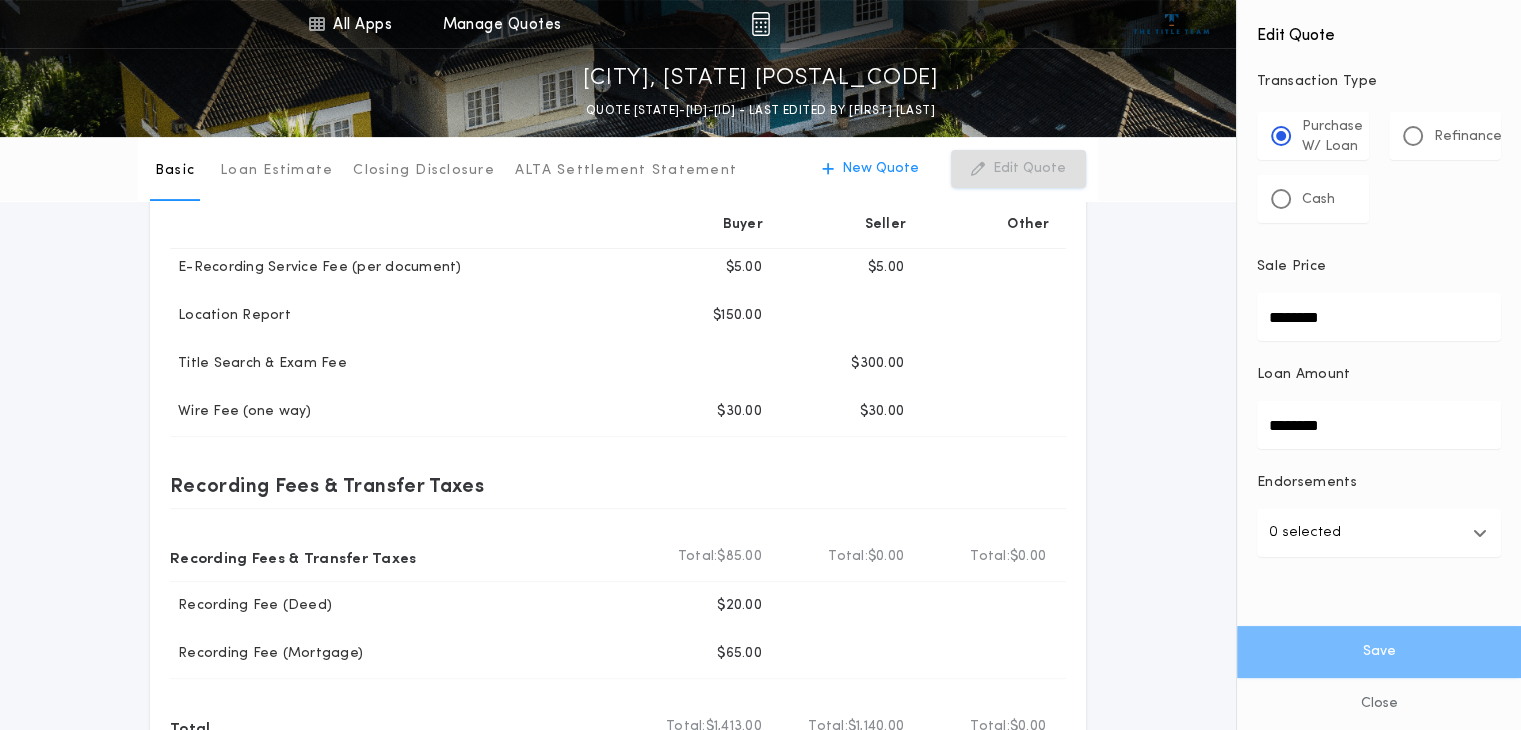 drag, startPoint x: 1352, startPoint y: 316, endPoint x: 1156, endPoint y: 336, distance: 197.01776 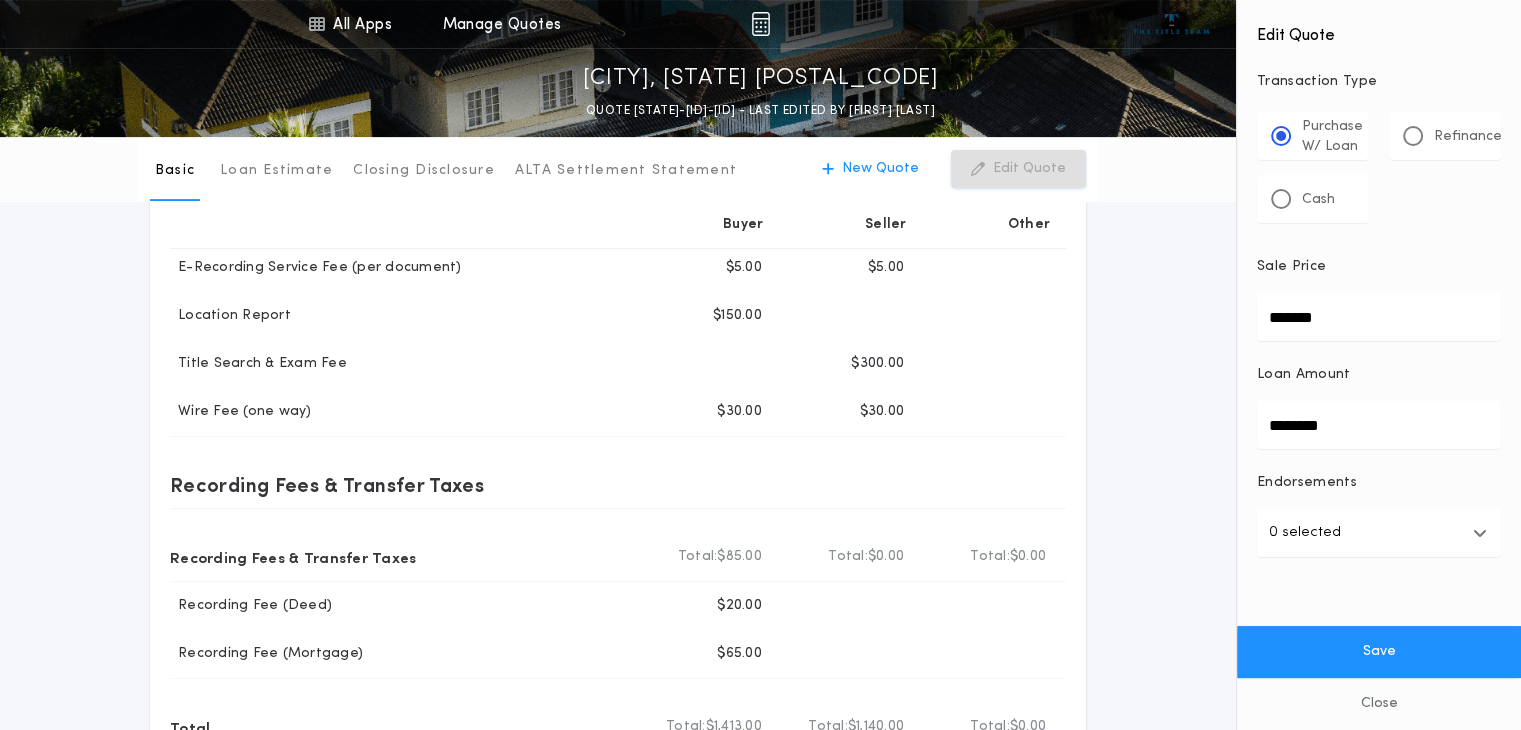 type on "*******" 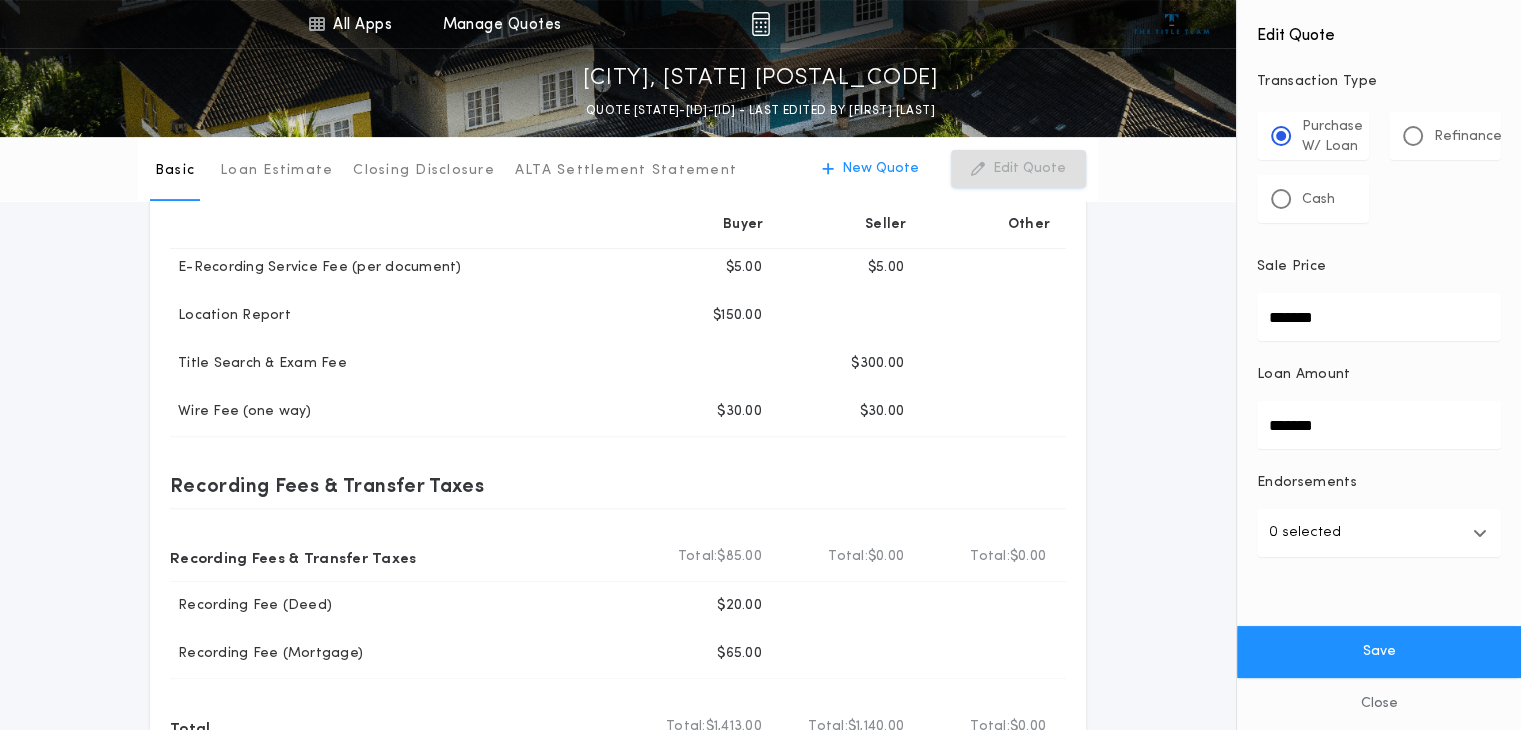 type on "*******" 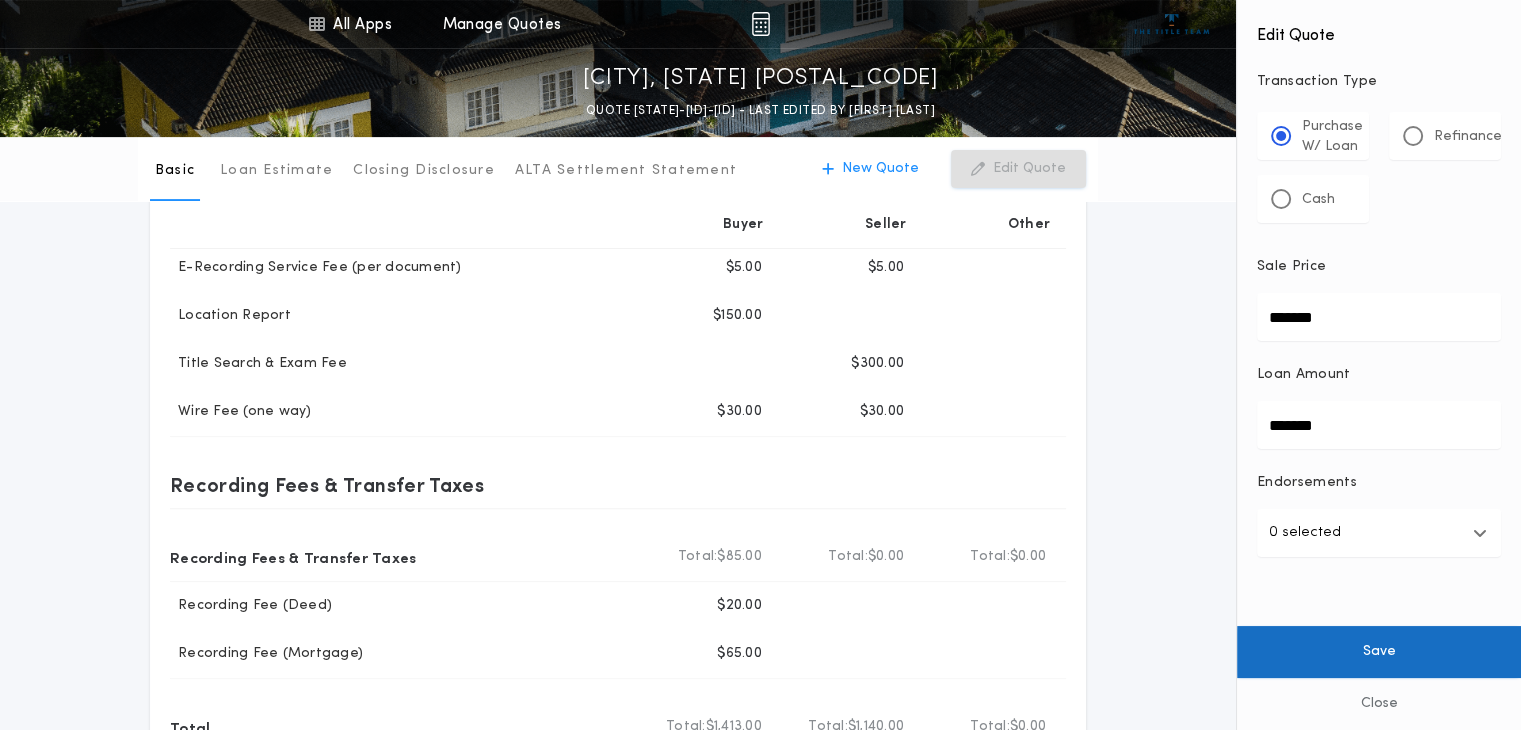 click on "Save" at bounding box center [1379, 652] 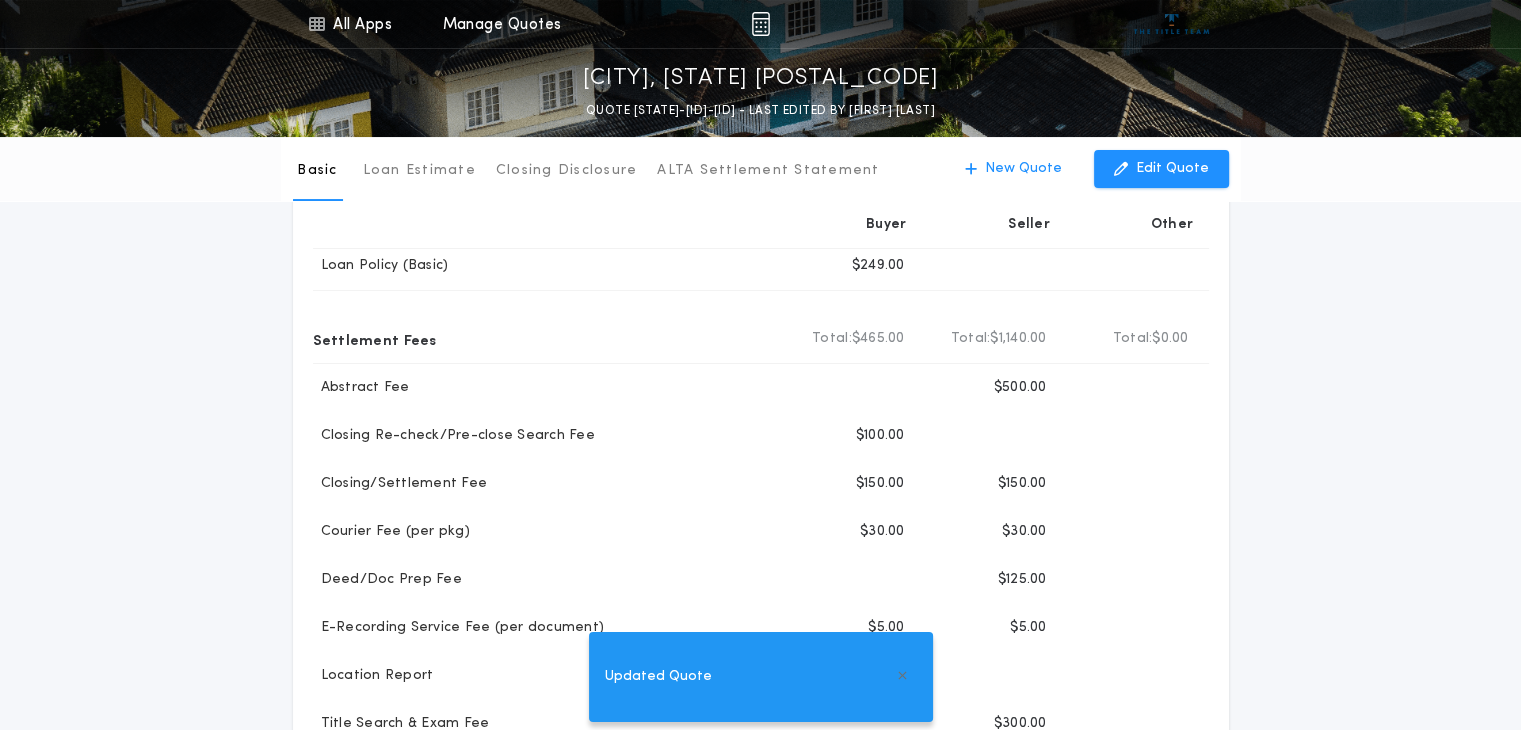 scroll, scrollTop: 0, scrollLeft: 0, axis: both 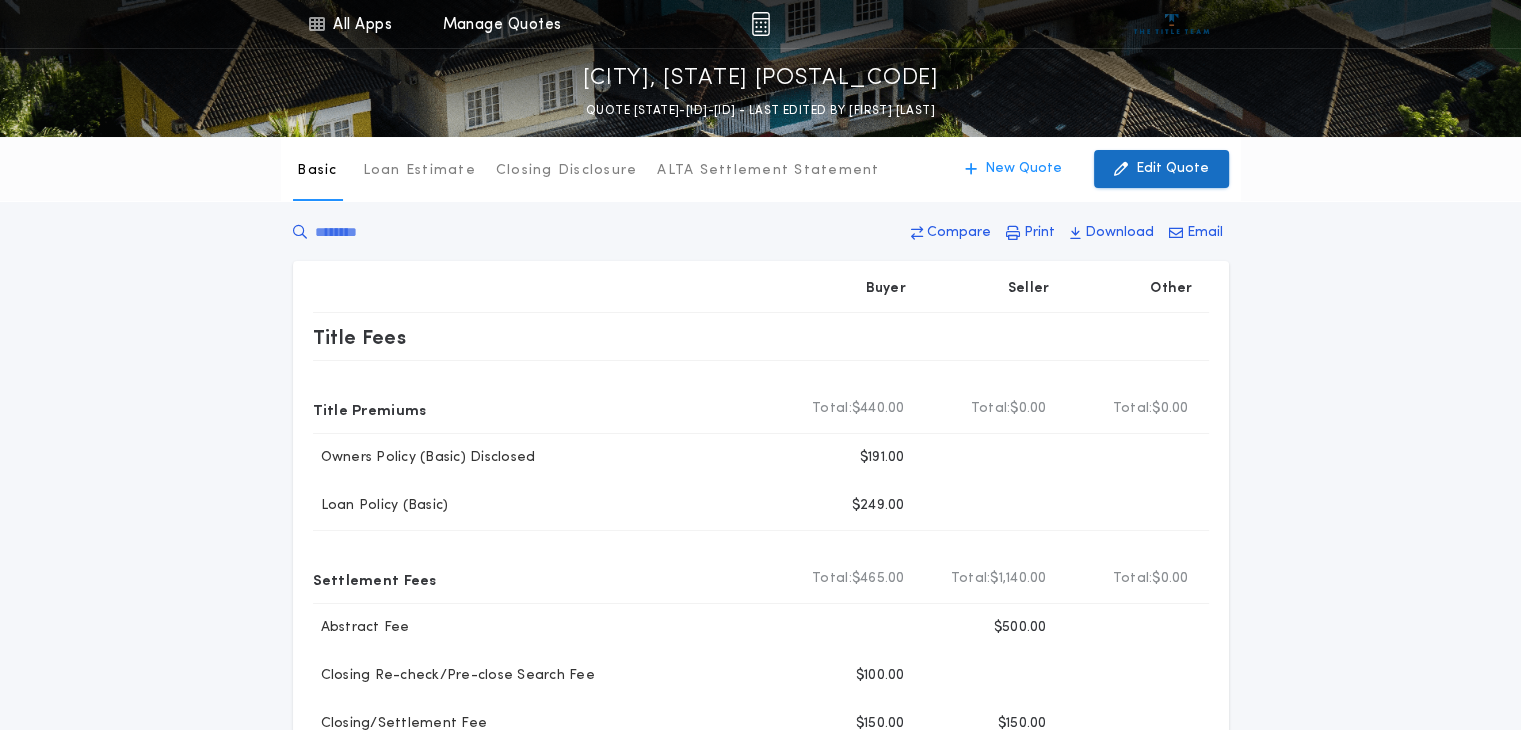 click on "Edit Quote" at bounding box center (1172, 169) 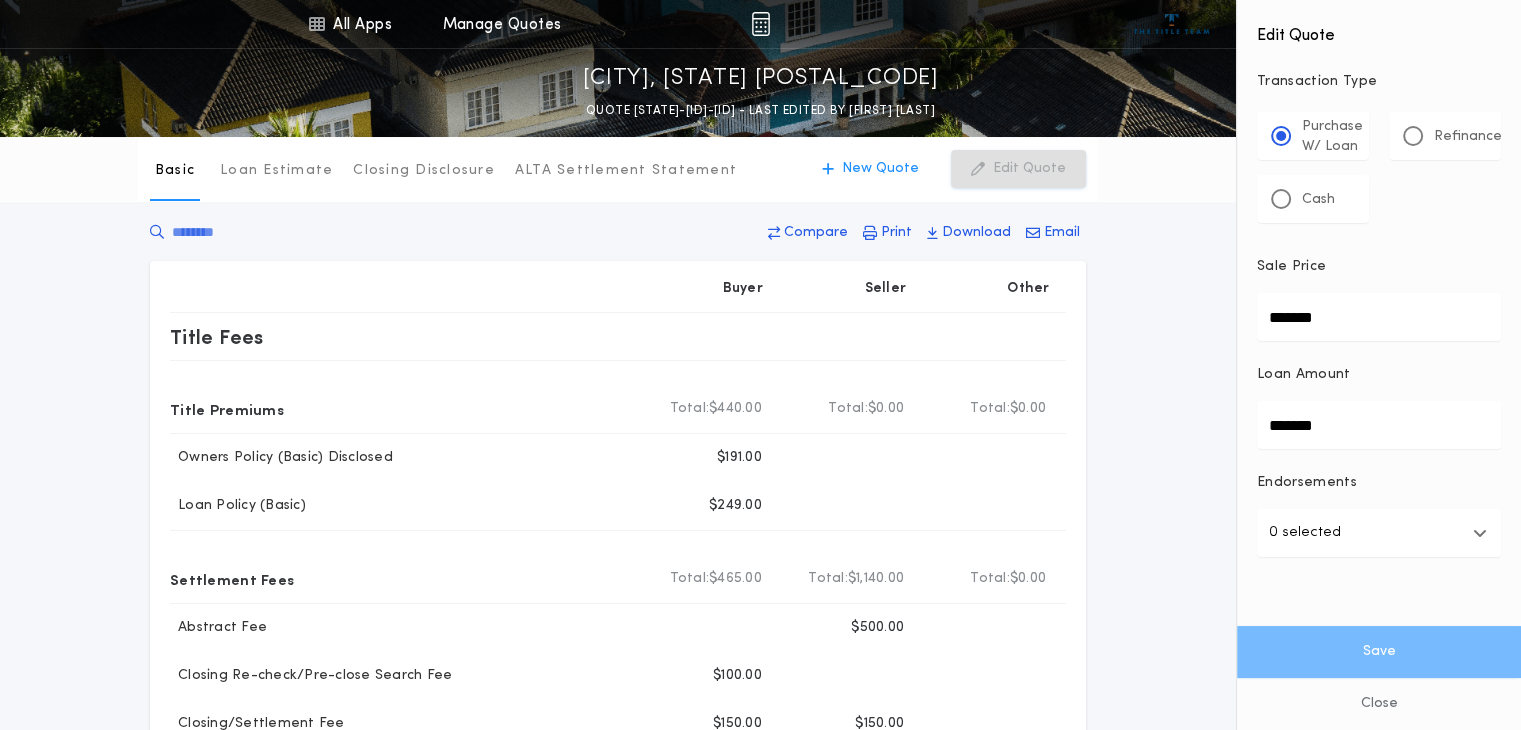 drag, startPoint x: 1354, startPoint y: 317, endPoint x: 1117, endPoint y: 337, distance: 237.84239 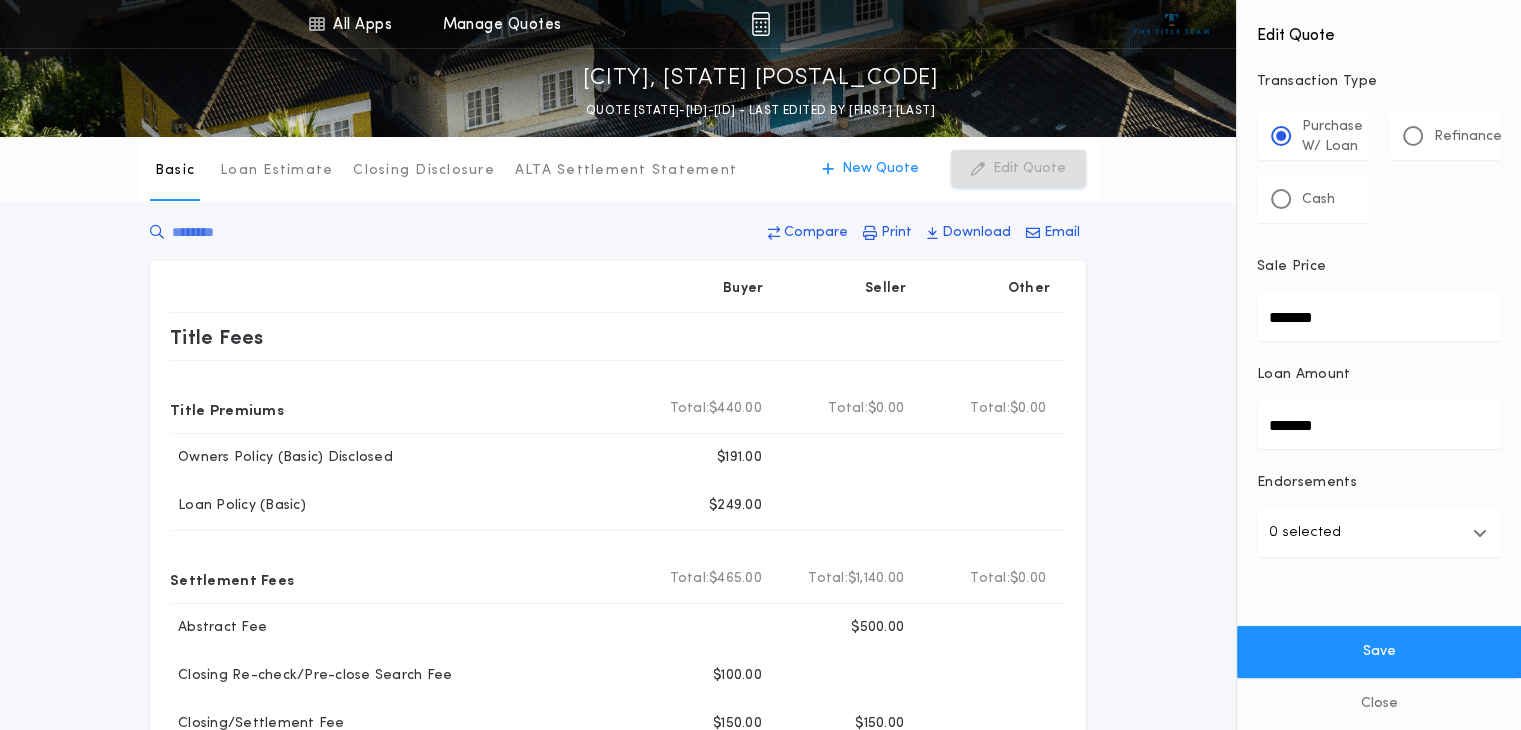 type on "*******" 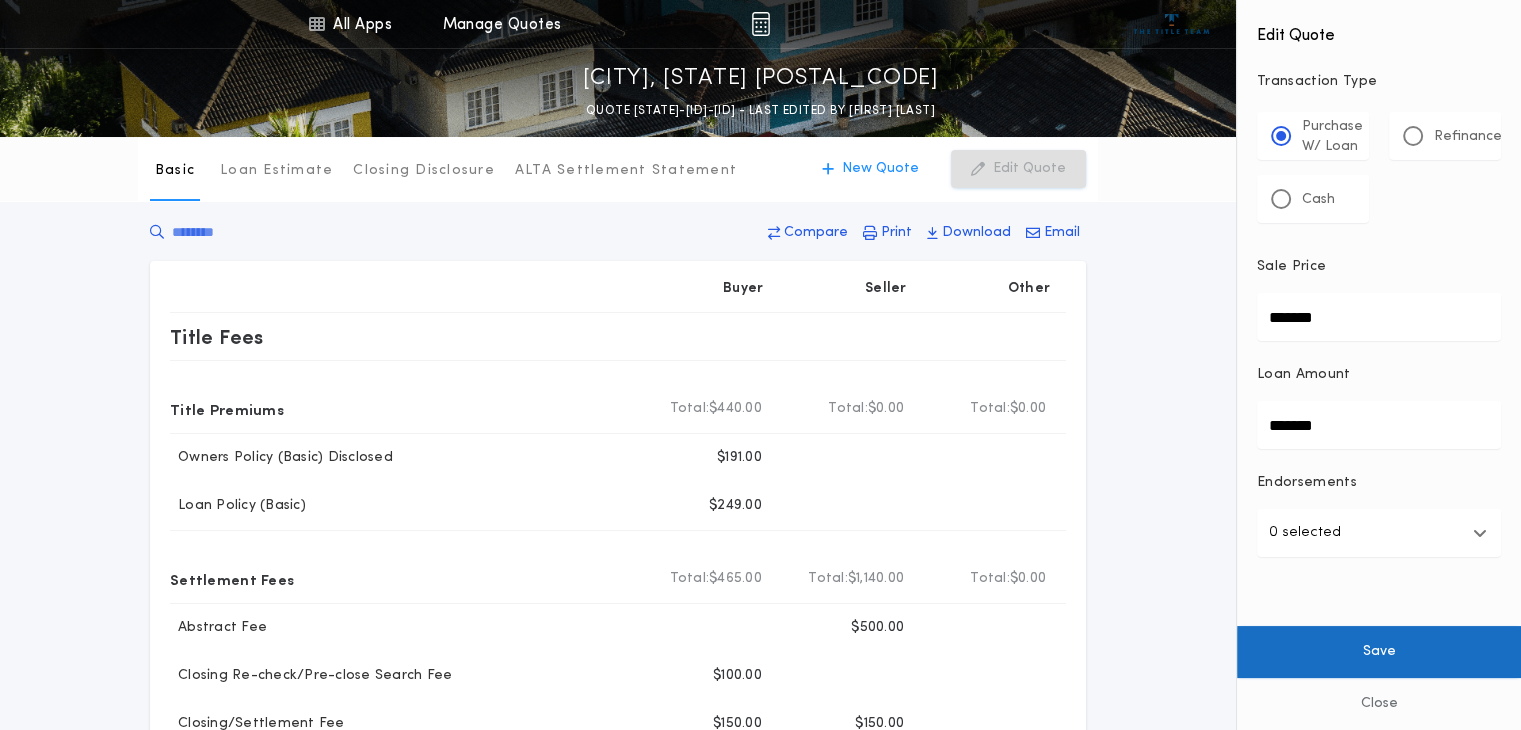 click on "Save" at bounding box center [1379, 652] 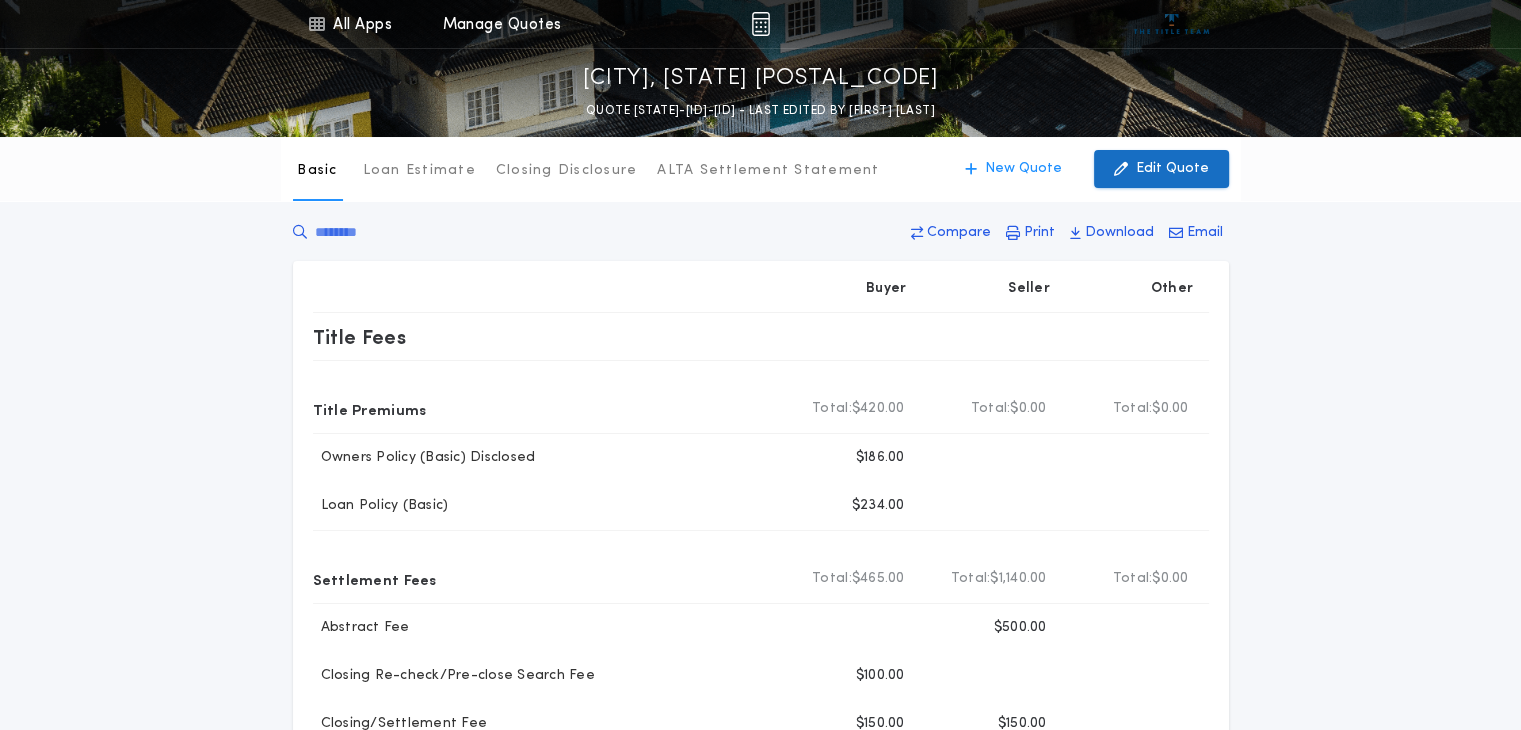 click on "Edit Quote" at bounding box center (1161, 169) 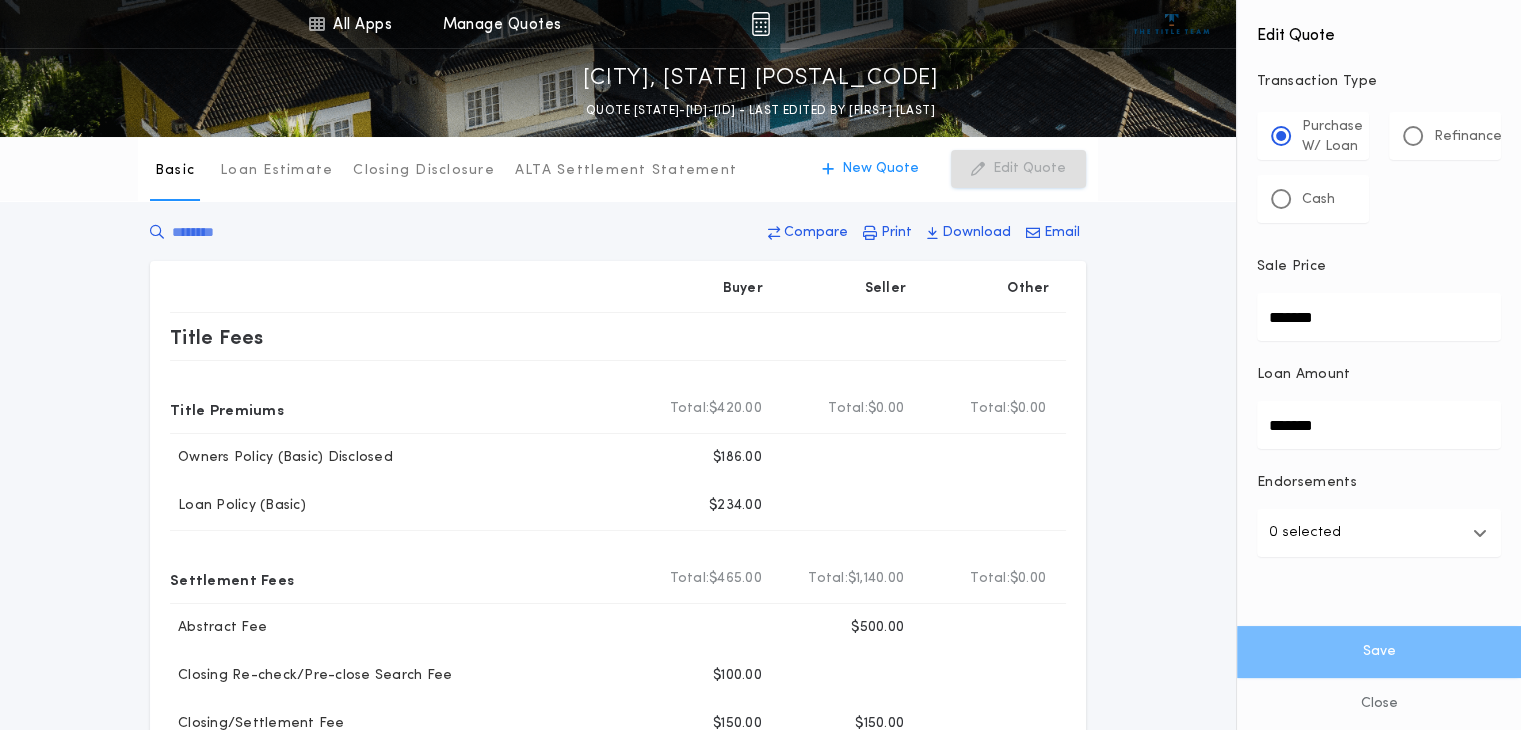 drag, startPoint x: 1360, startPoint y: 309, endPoint x: 1205, endPoint y: 317, distance: 155.20631 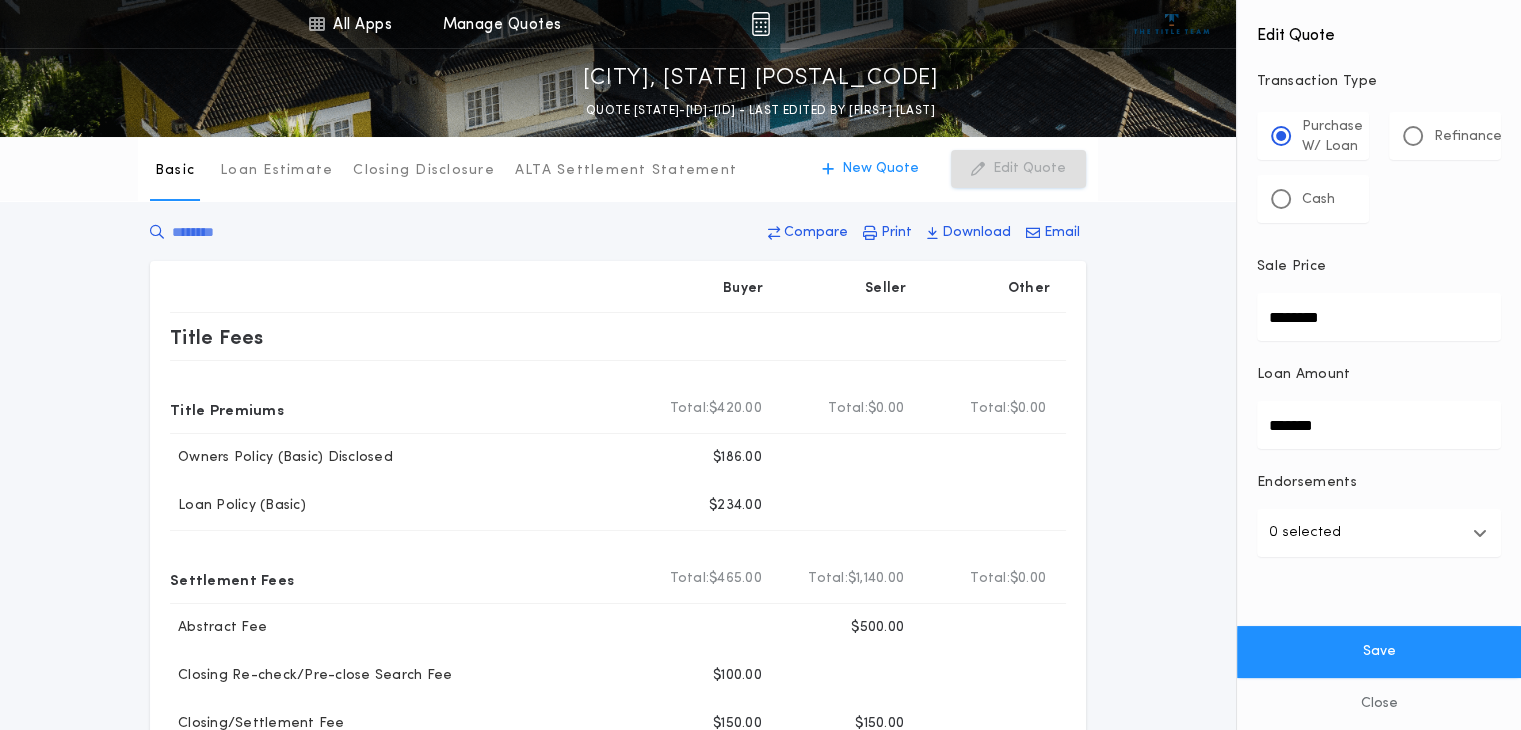 type on "********" 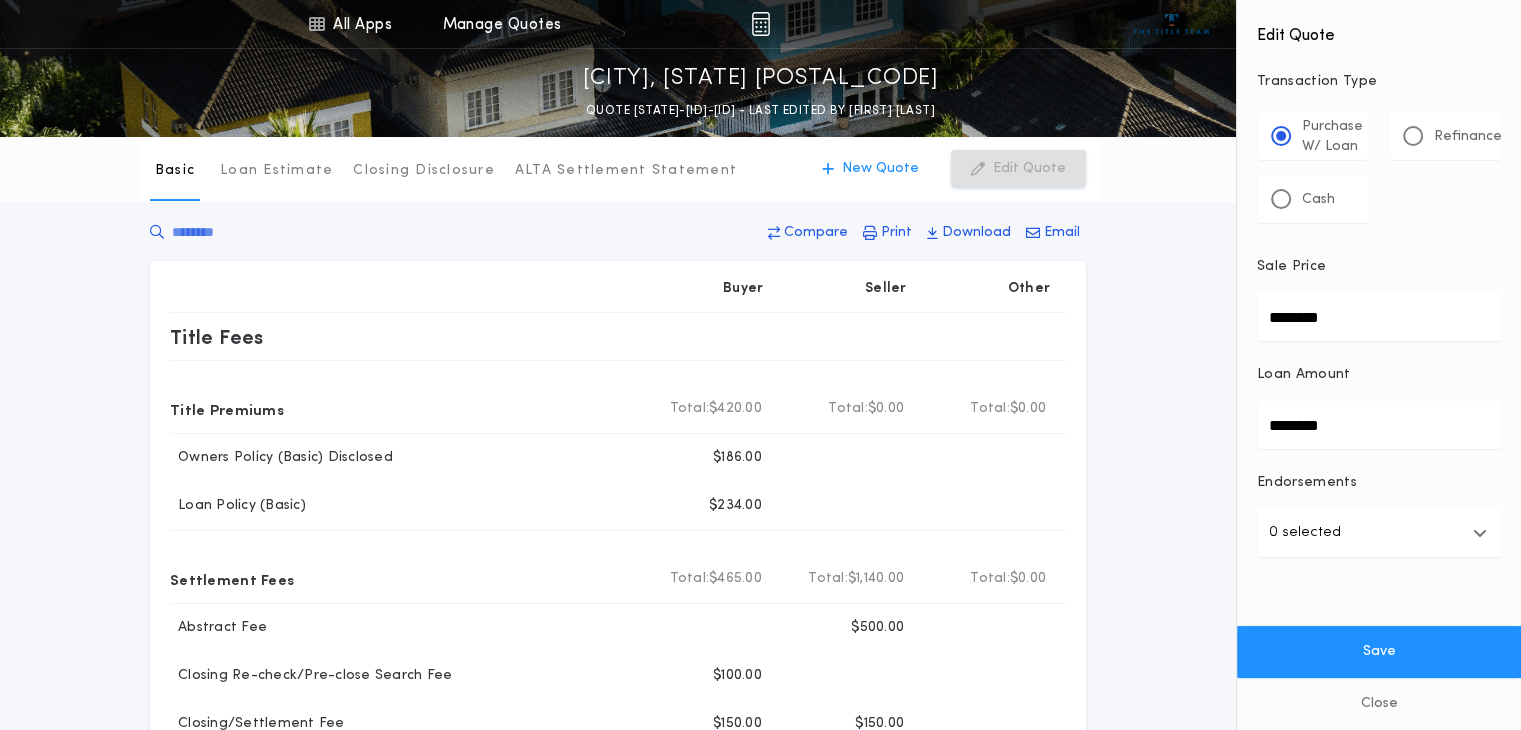 type on "********" 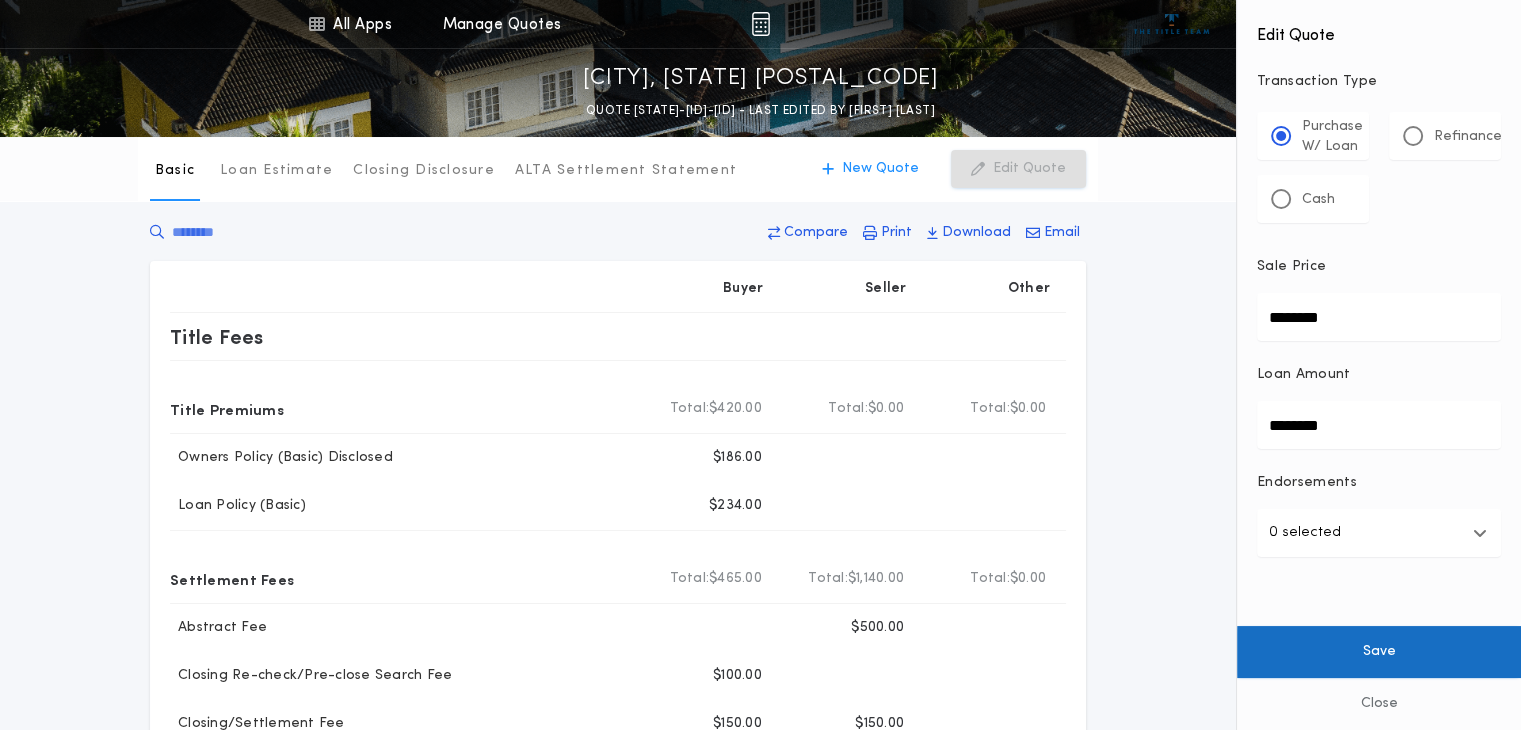 click on "Save" at bounding box center [1379, 652] 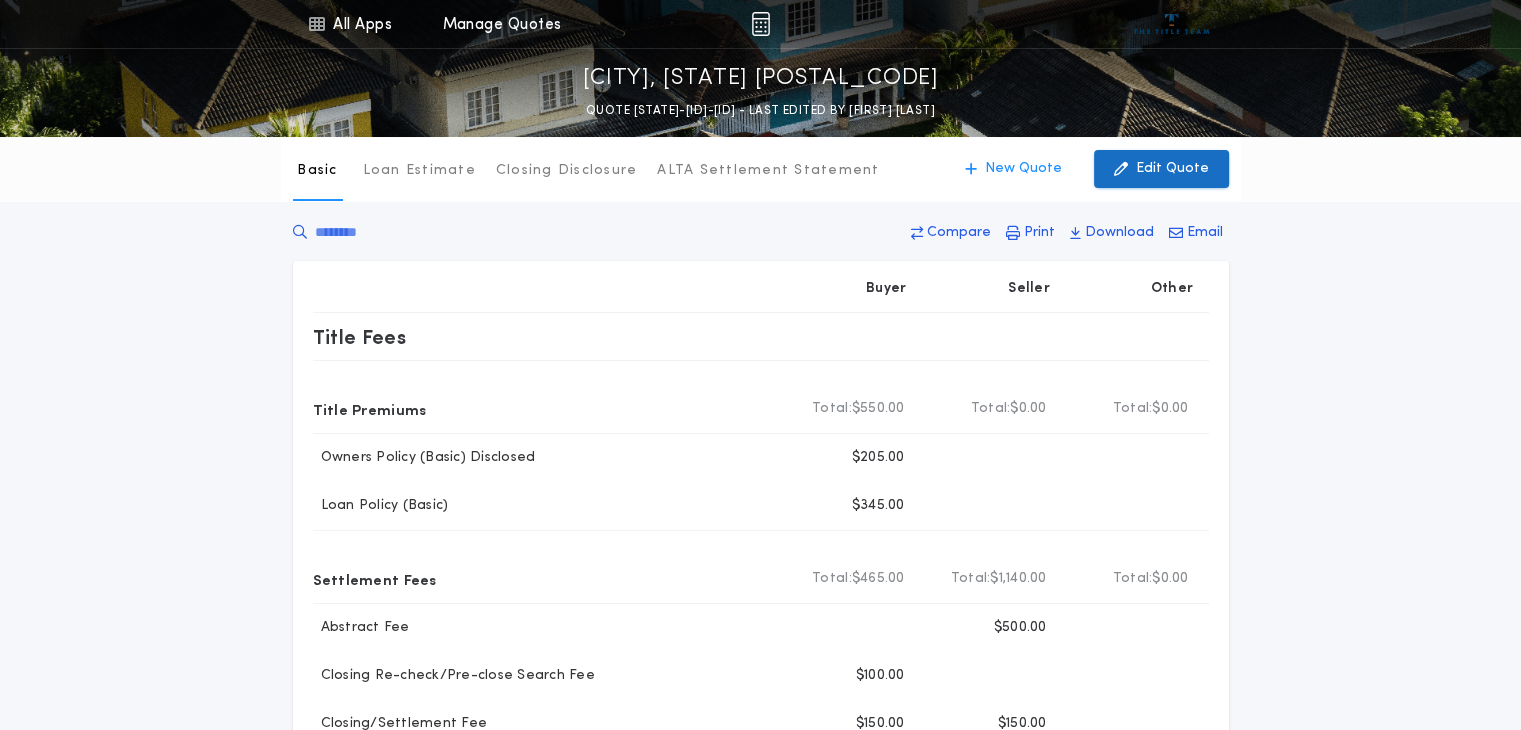 click on "Edit Quote" at bounding box center [1172, 169] 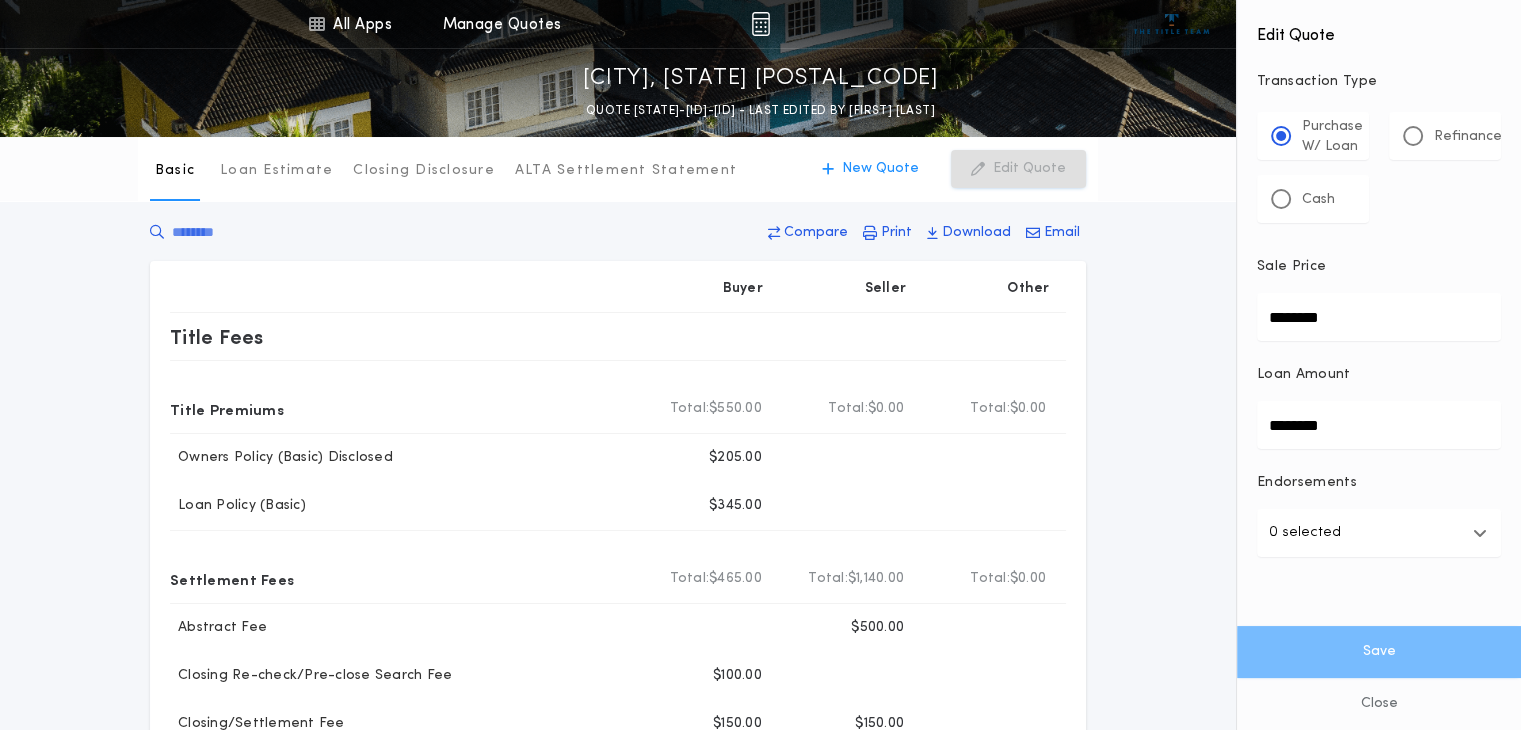 drag, startPoint x: 1344, startPoint y: 323, endPoint x: 1240, endPoint y: 313, distance: 104.47966 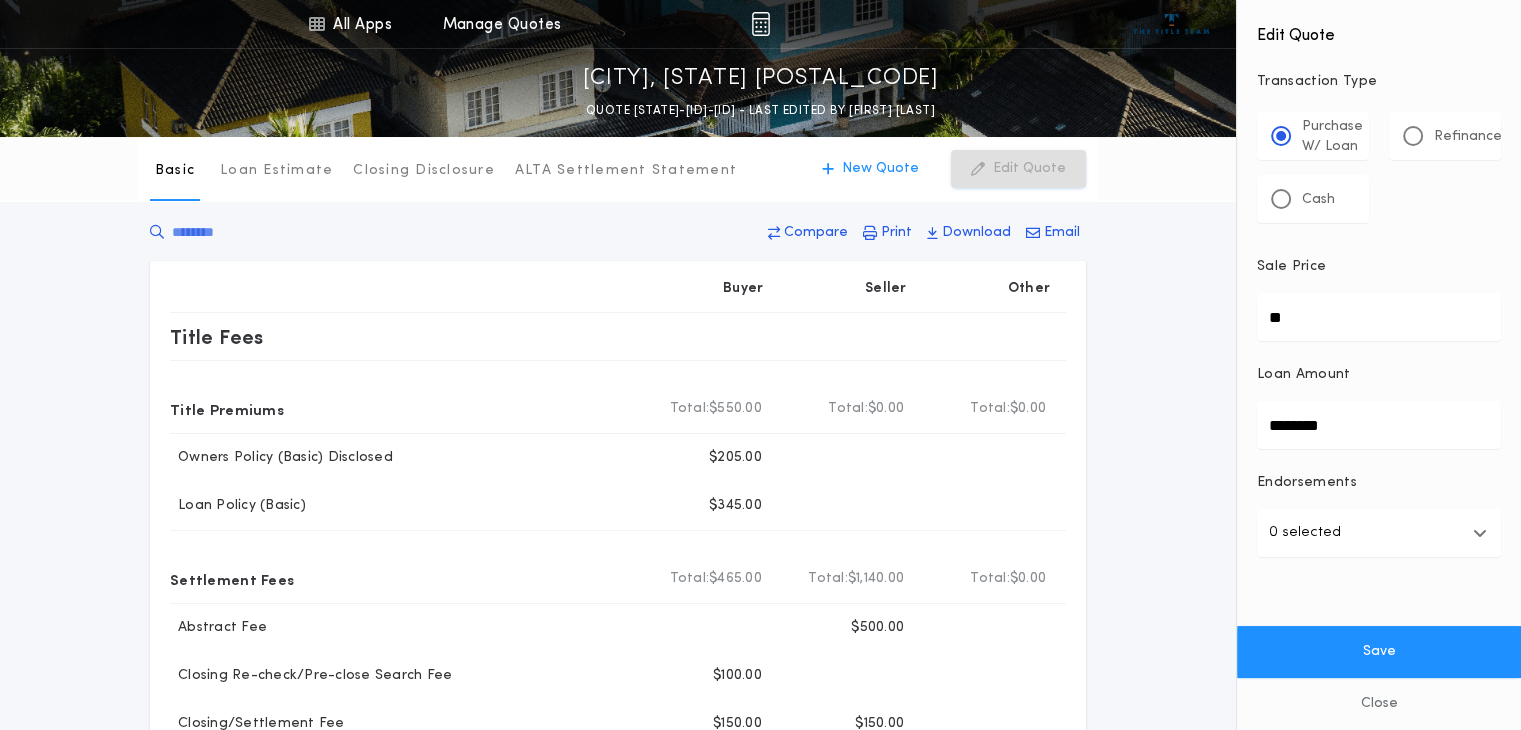 type on "**" 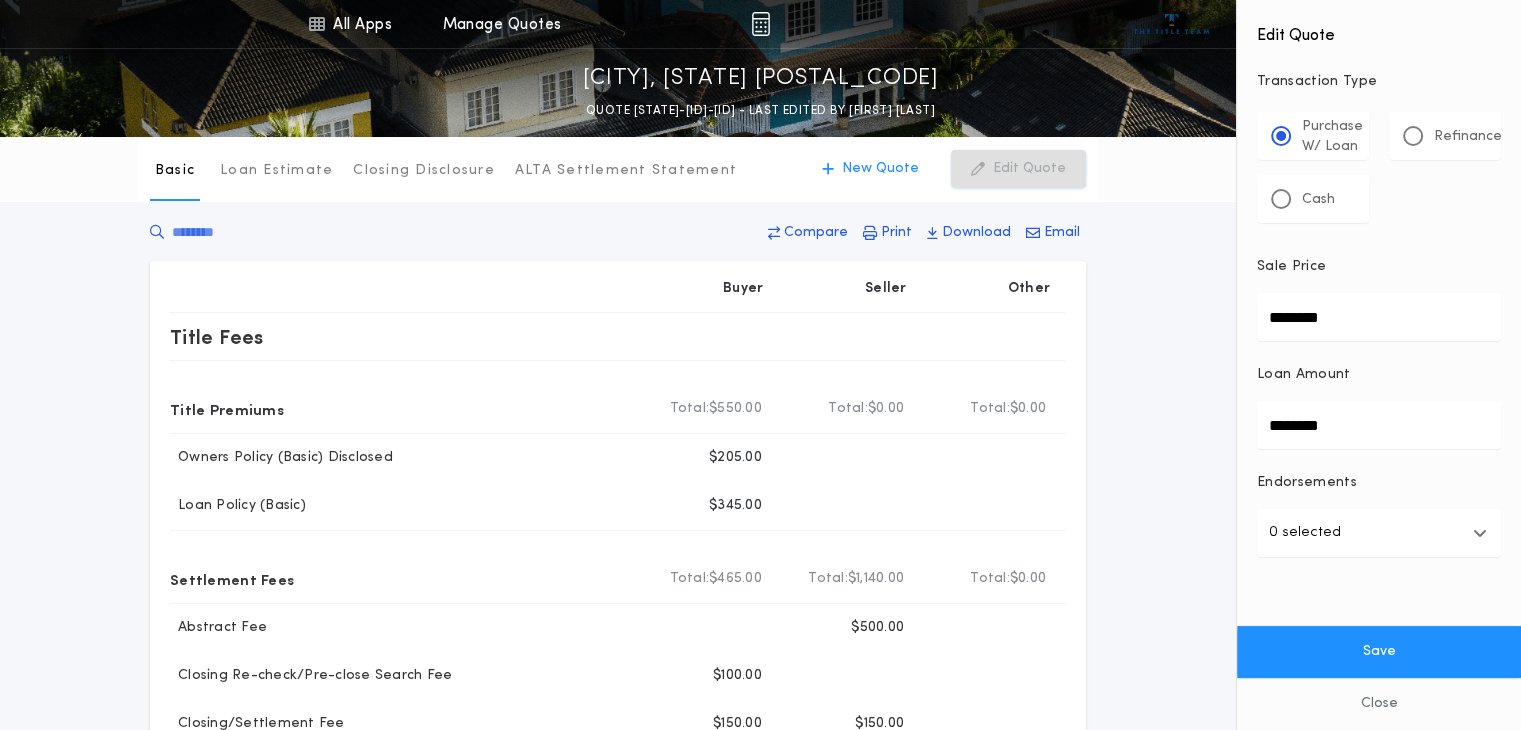 type on "********" 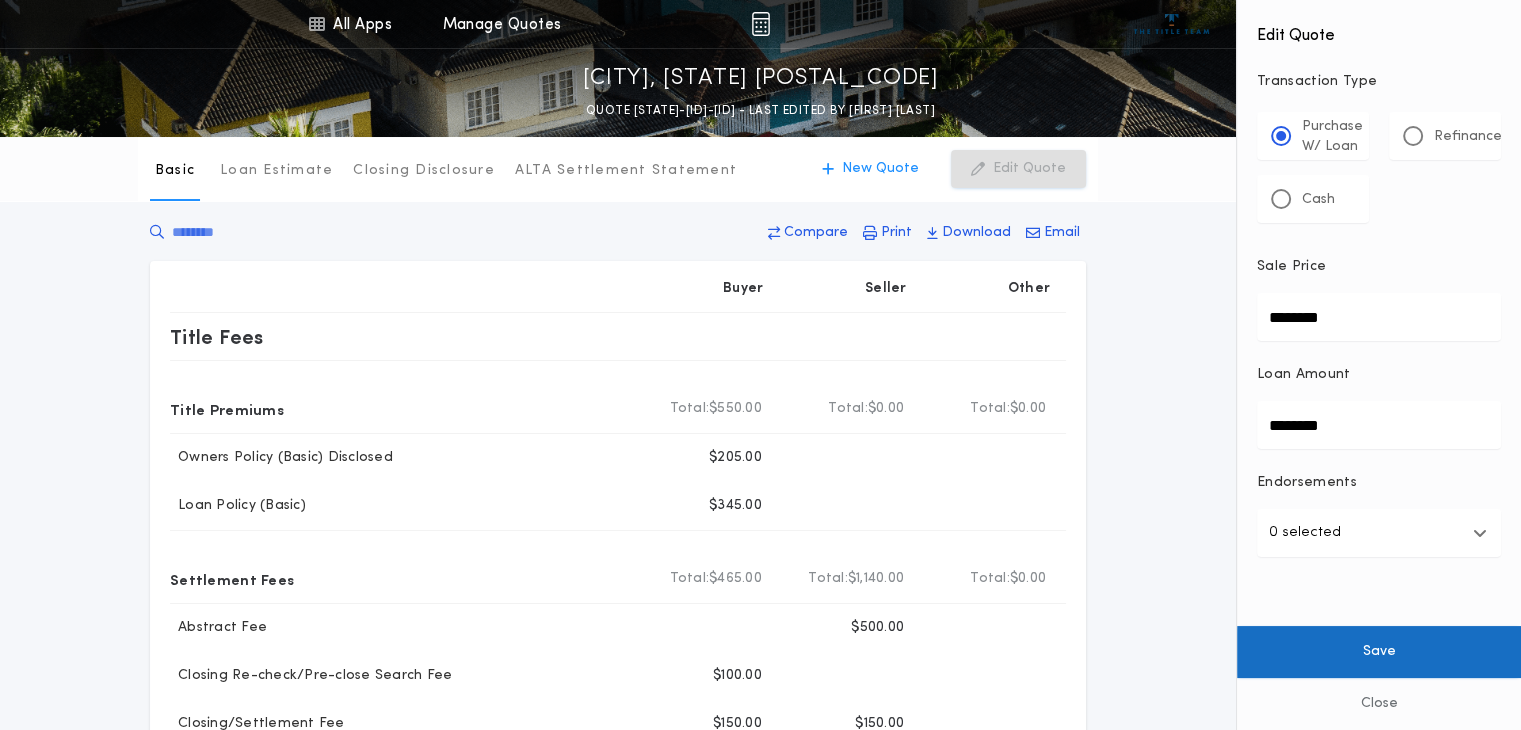 click on "Save" at bounding box center [1379, 652] 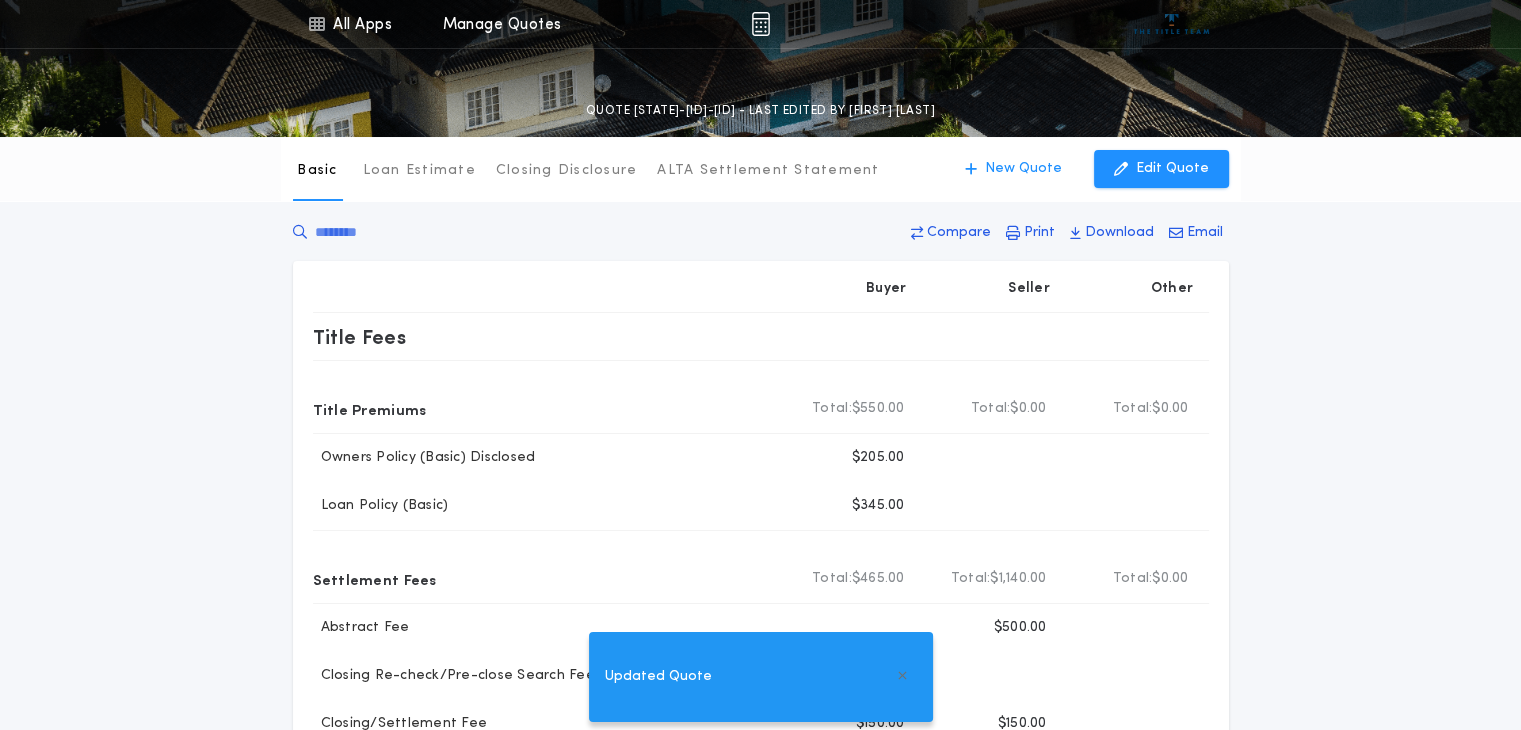 type on "********" 